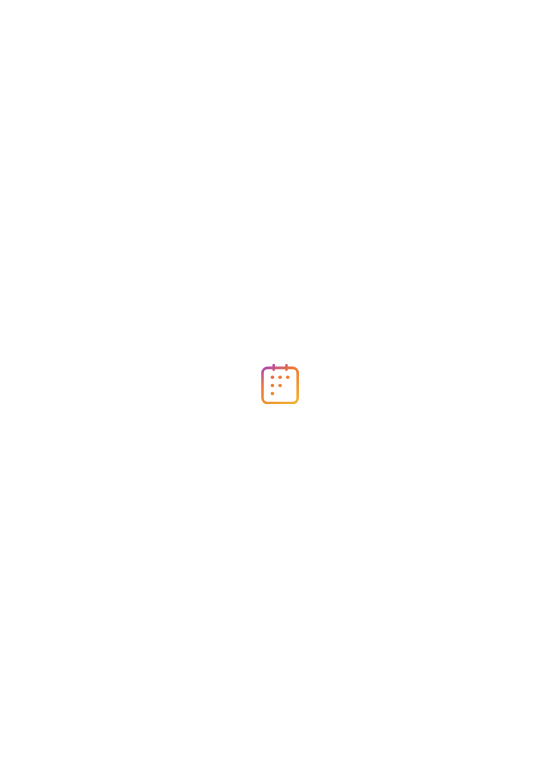 scroll, scrollTop: 0, scrollLeft: 0, axis: both 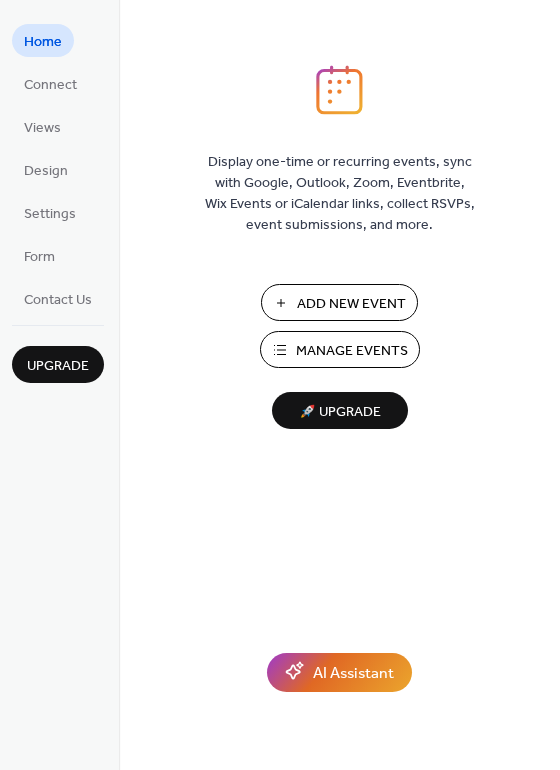 click on "Manage Events" at bounding box center [352, 351] 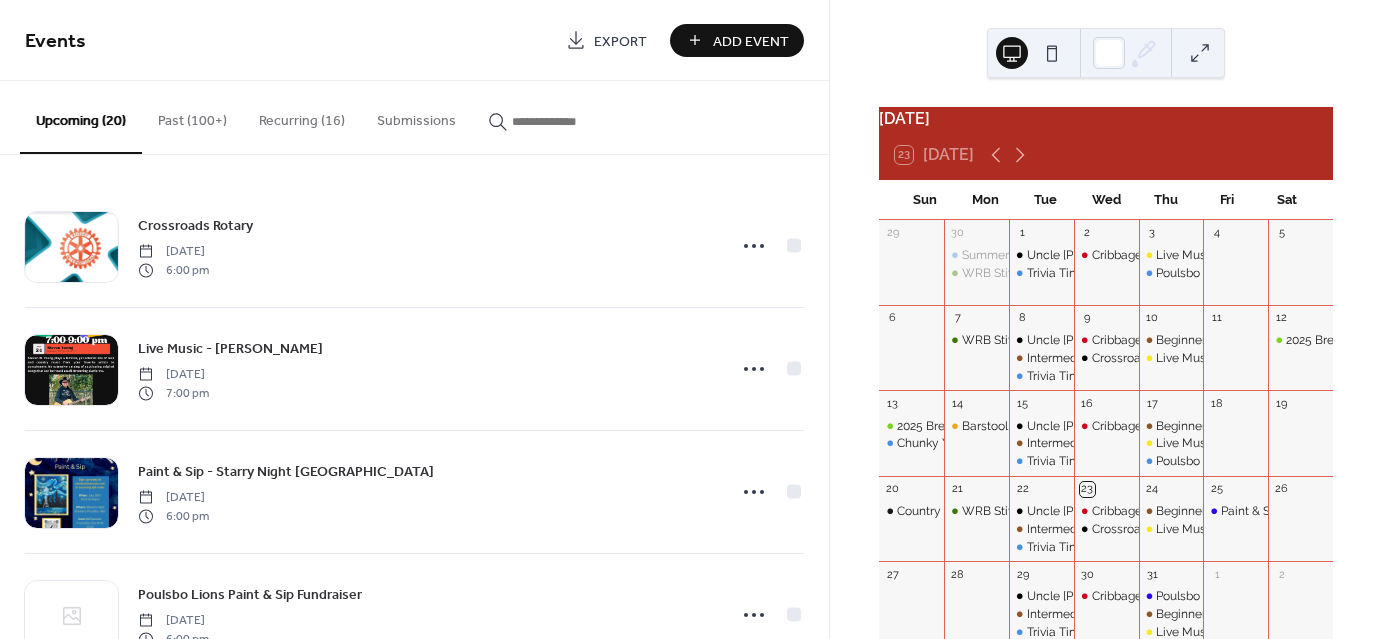 scroll, scrollTop: 0, scrollLeft: 0, axis: both 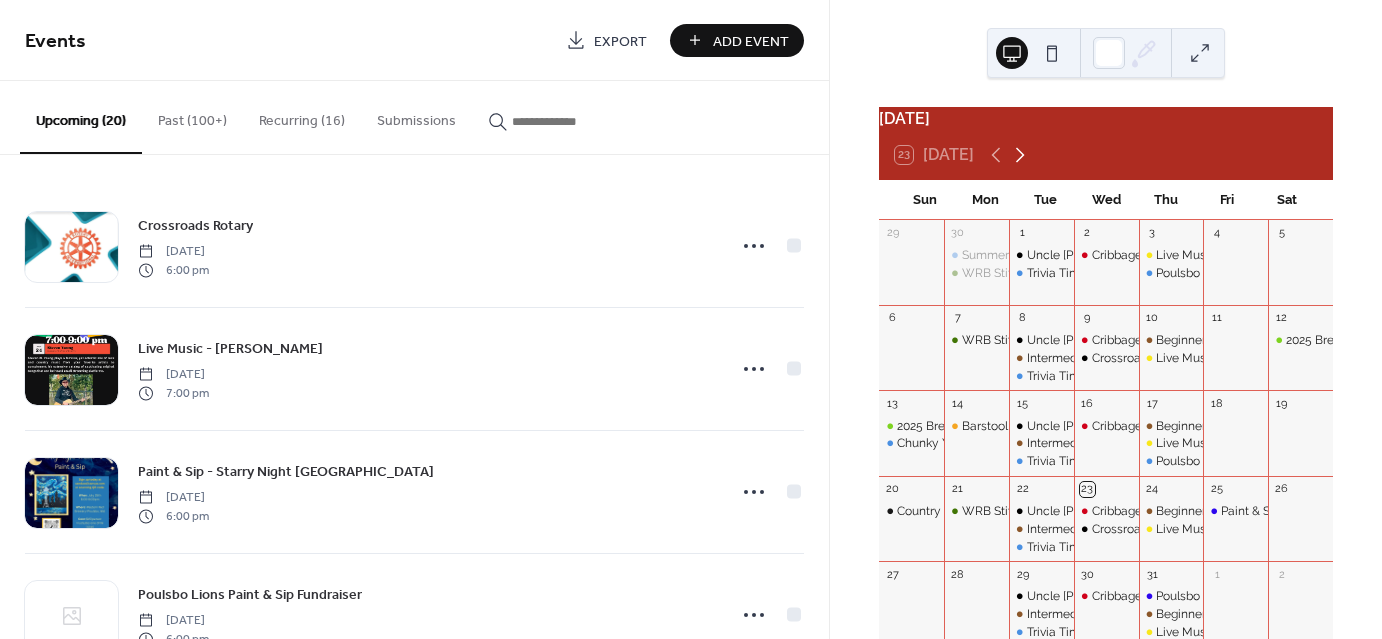 click 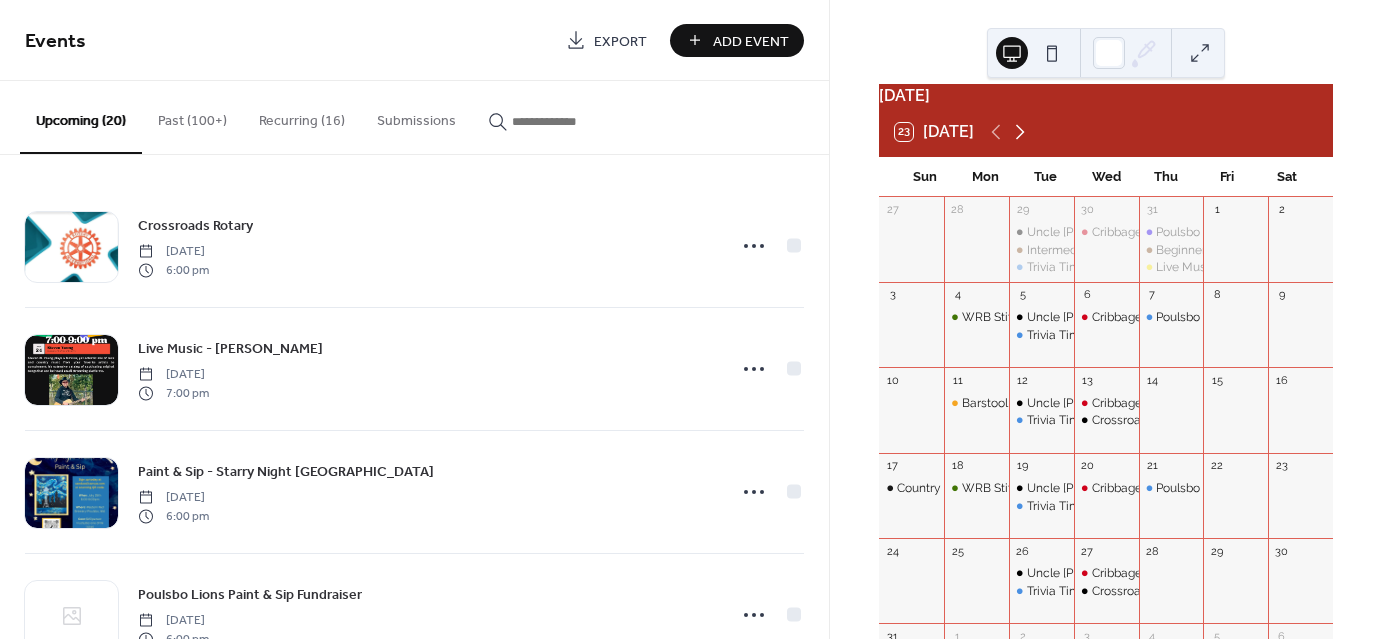 scroll, scrollTop: 52, scrollLeft: 0, axis: vertical 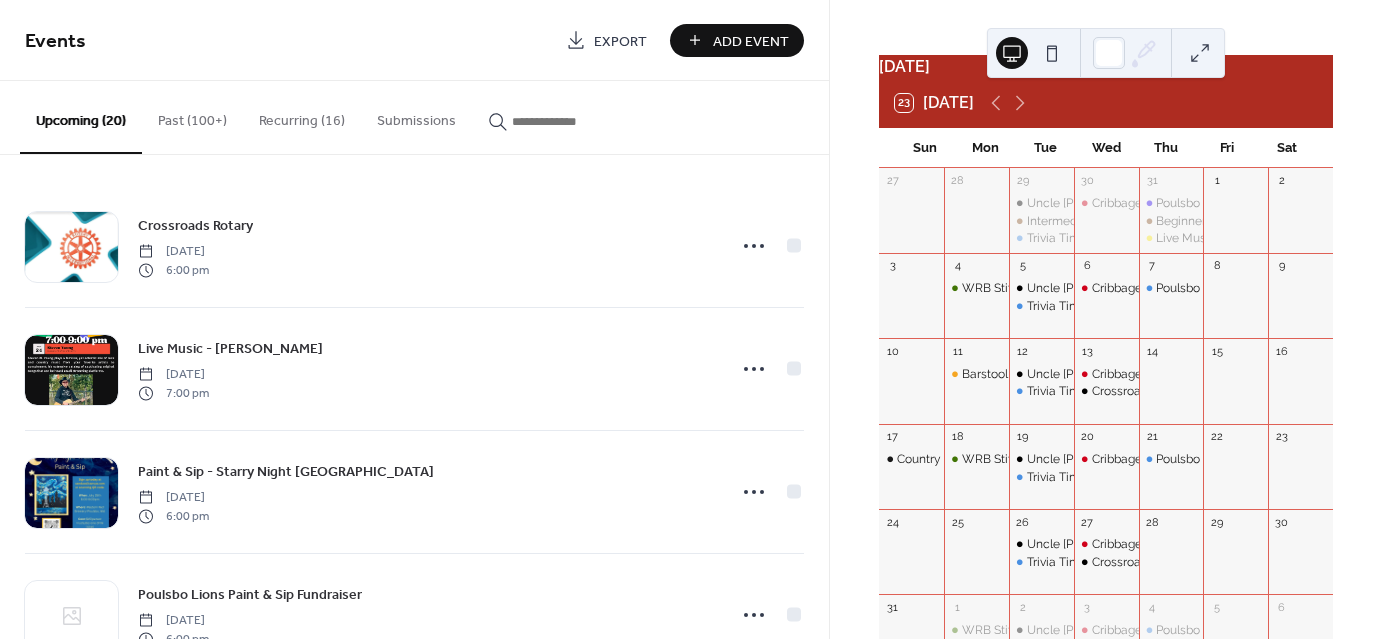 click on "Add Event" at bounding box center [751, 41] 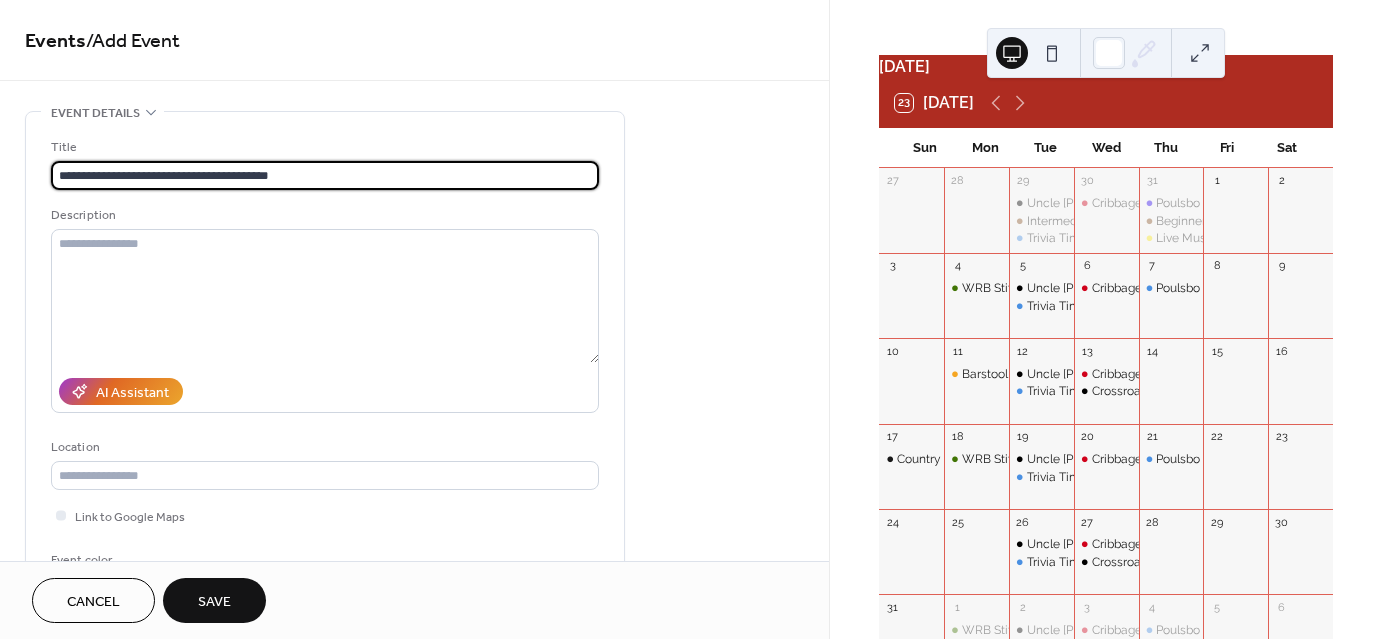 type on "**********" 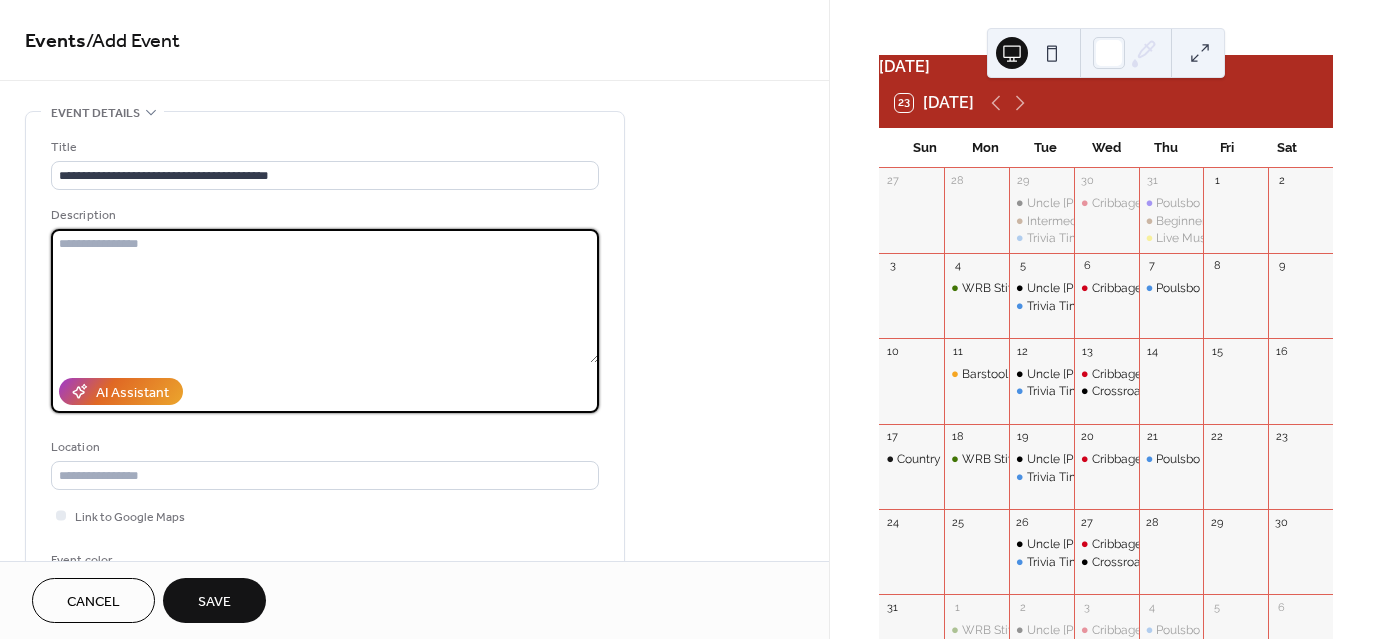 click at bounding box center [325, 296] 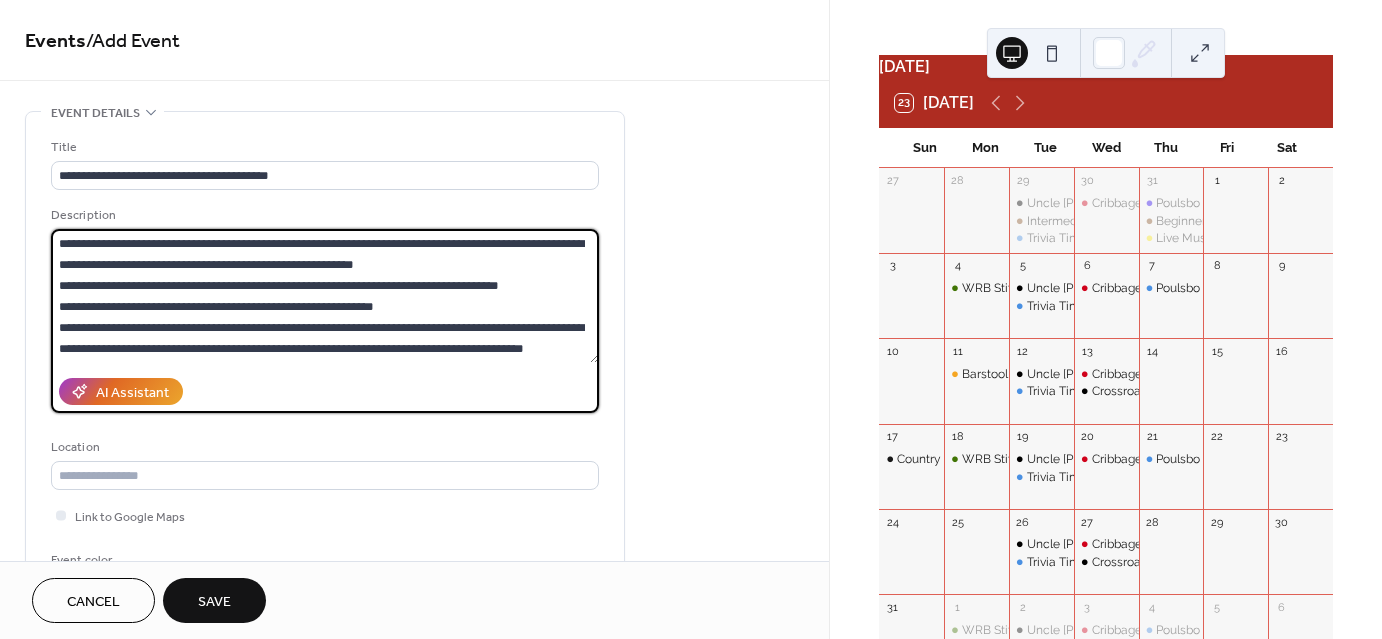scroll, scrollTop: 103, scrollLeft: 0, axis: vertical 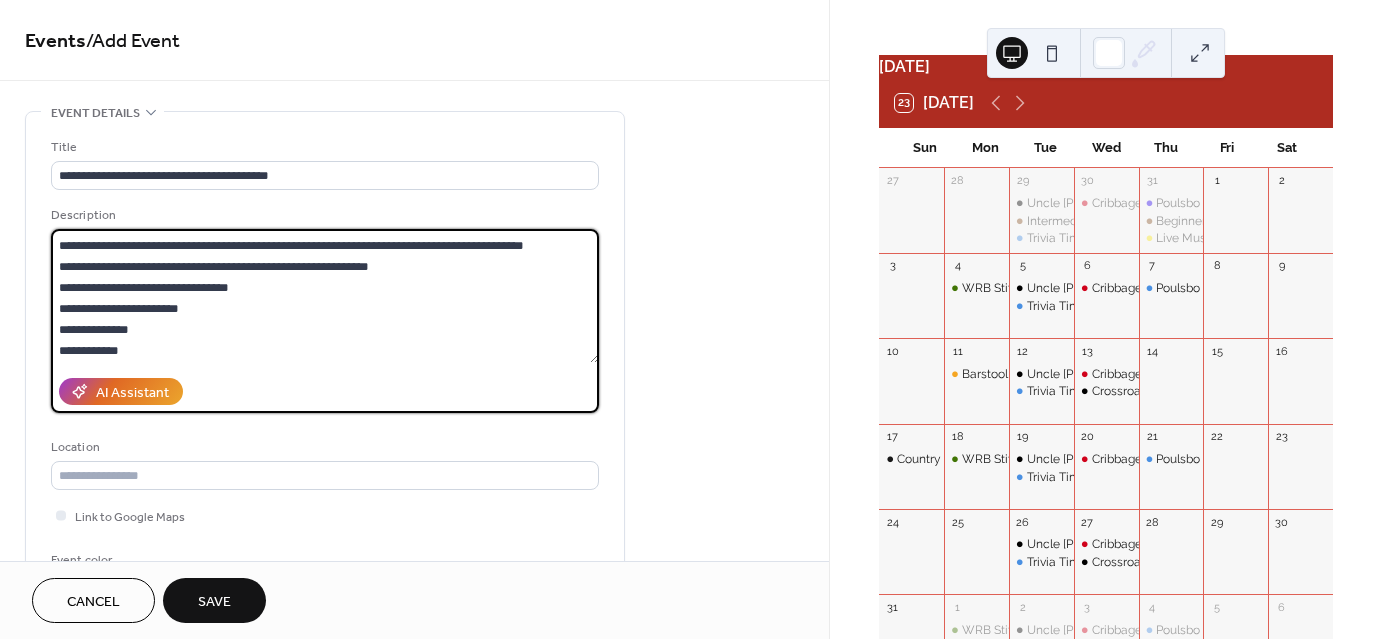 drag, startPoint x: 274, startPoint y: 286, endPoint x: 56, endPoint y: 286, distance: 218 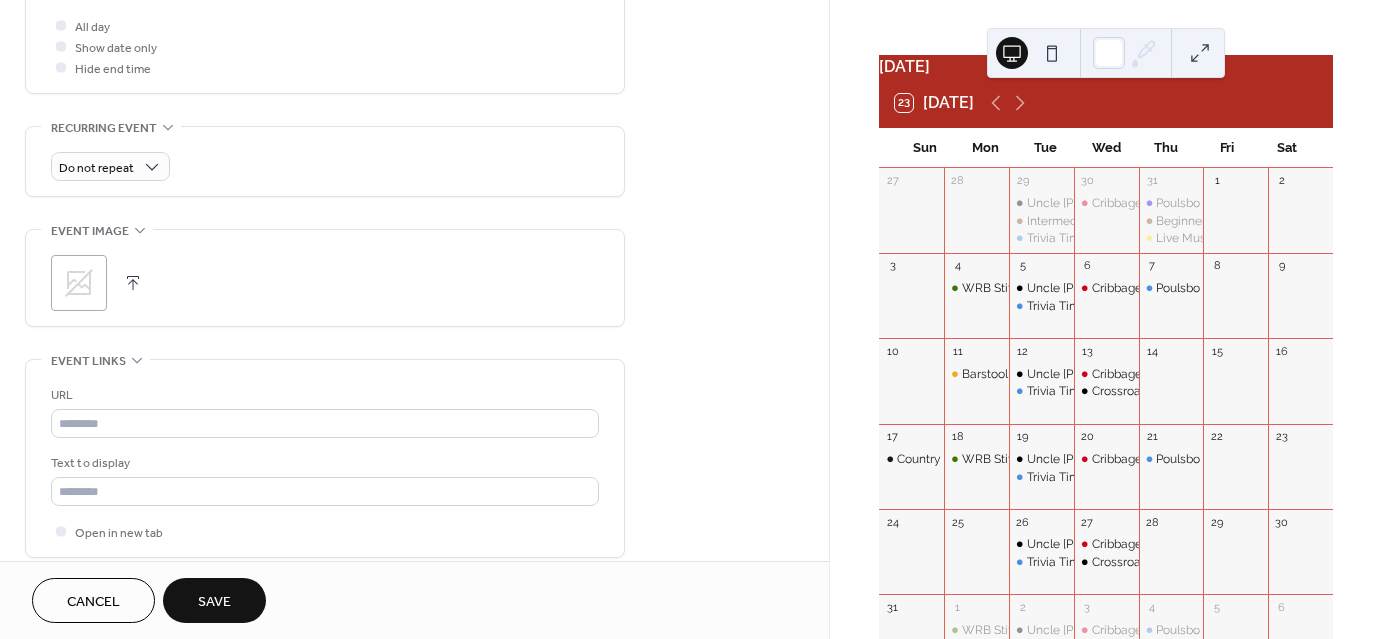 scroll, scrollTop: 775, scrollLeft: 0, axis: vertical 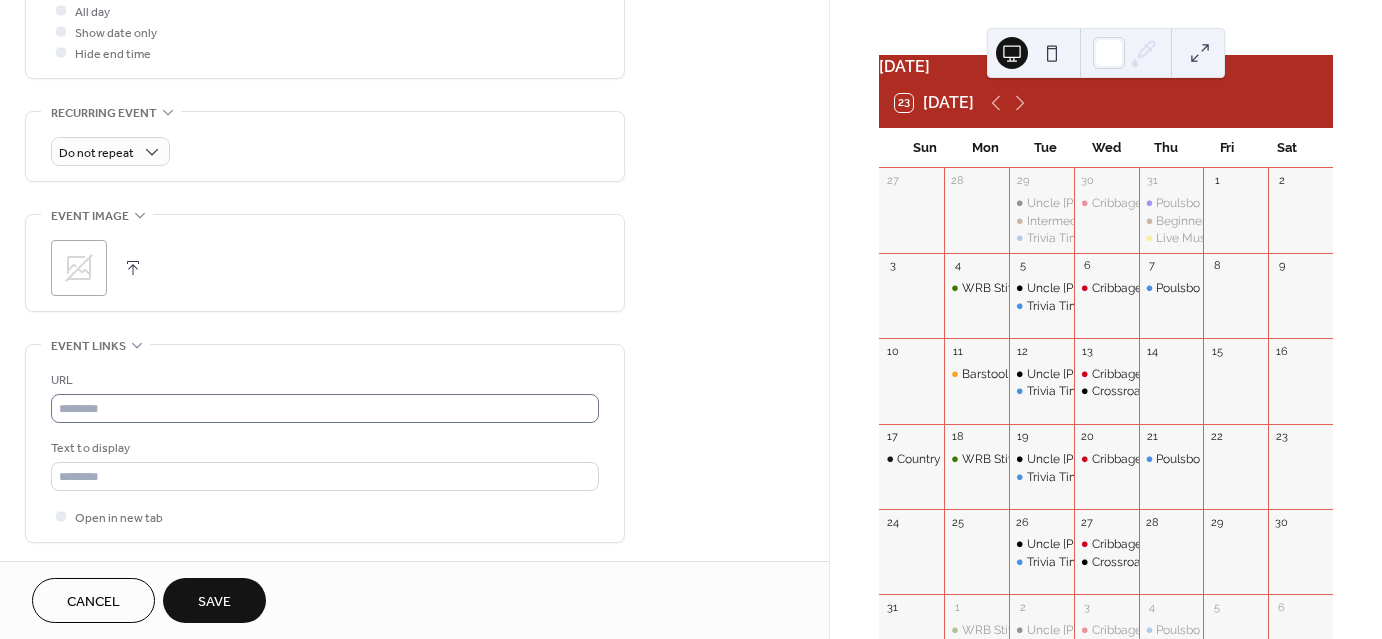 type on "**********" 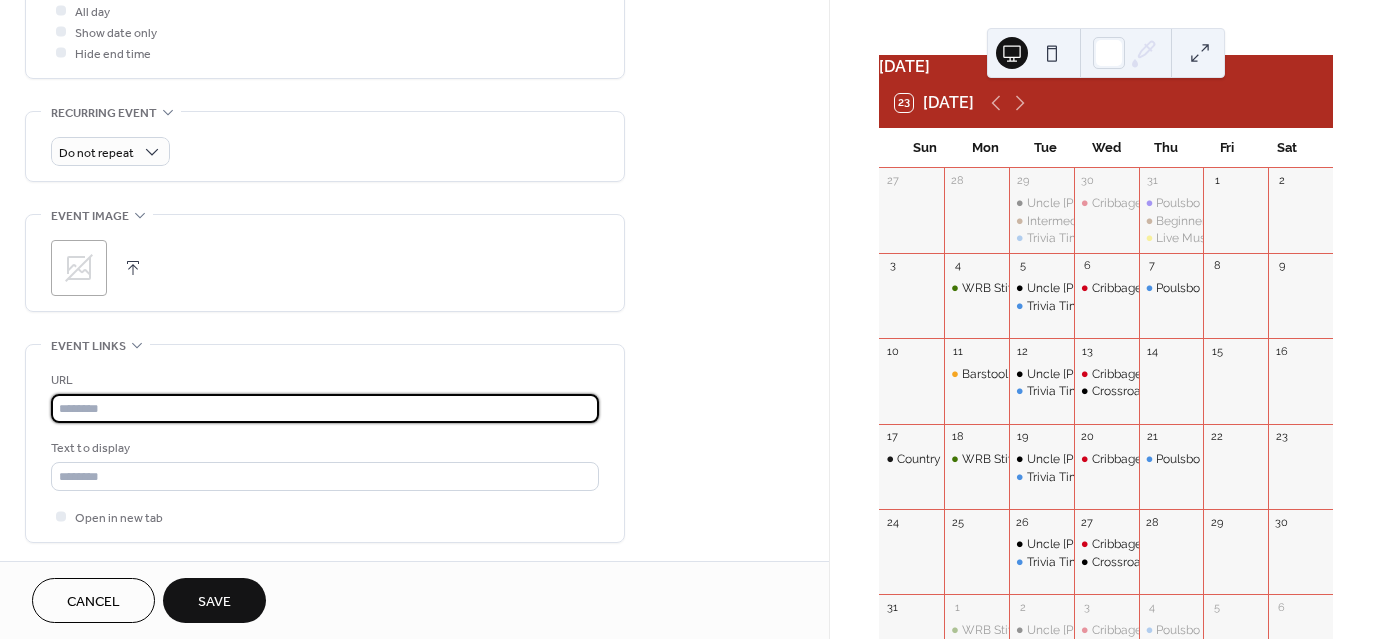 click at bounding box center (325, 408) 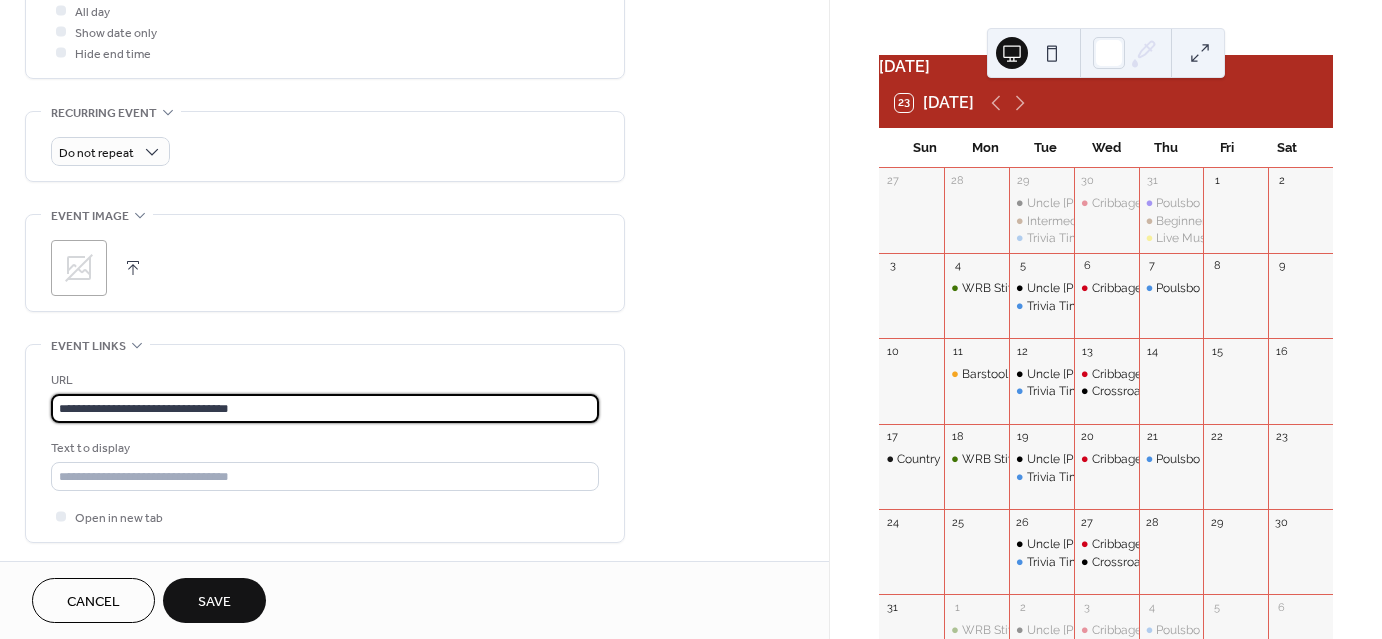 type on "**********" 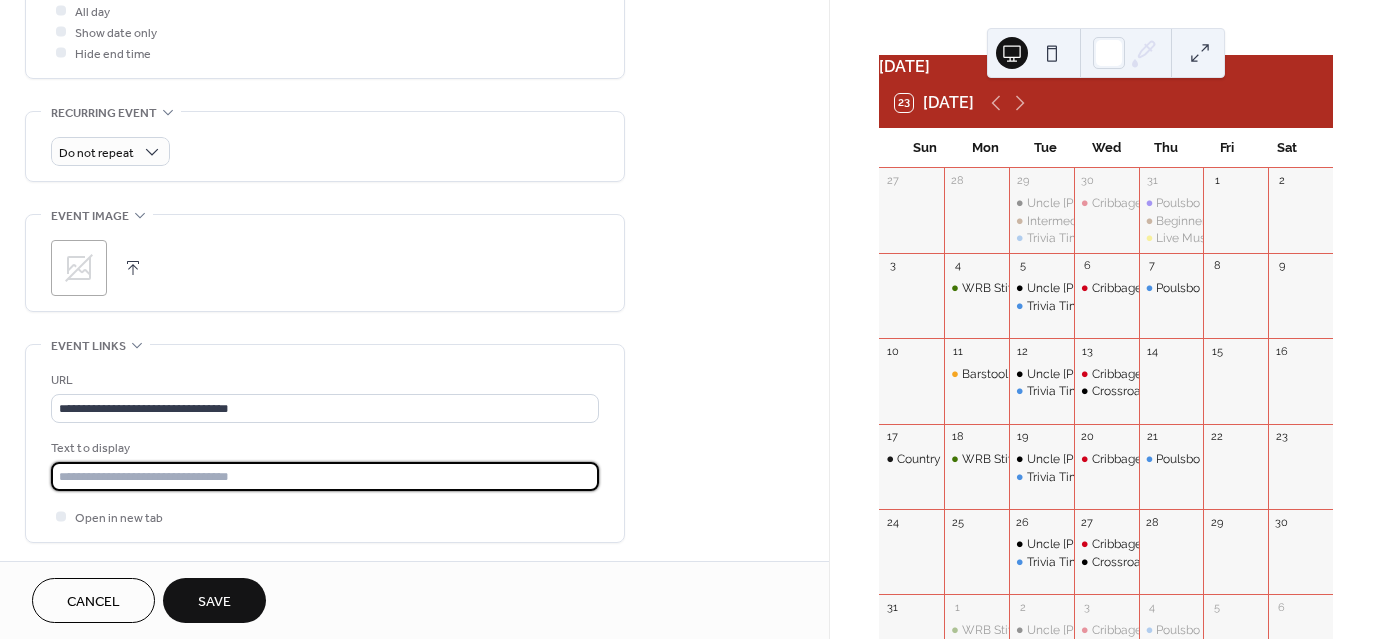 click at bounding box center [325, 476] 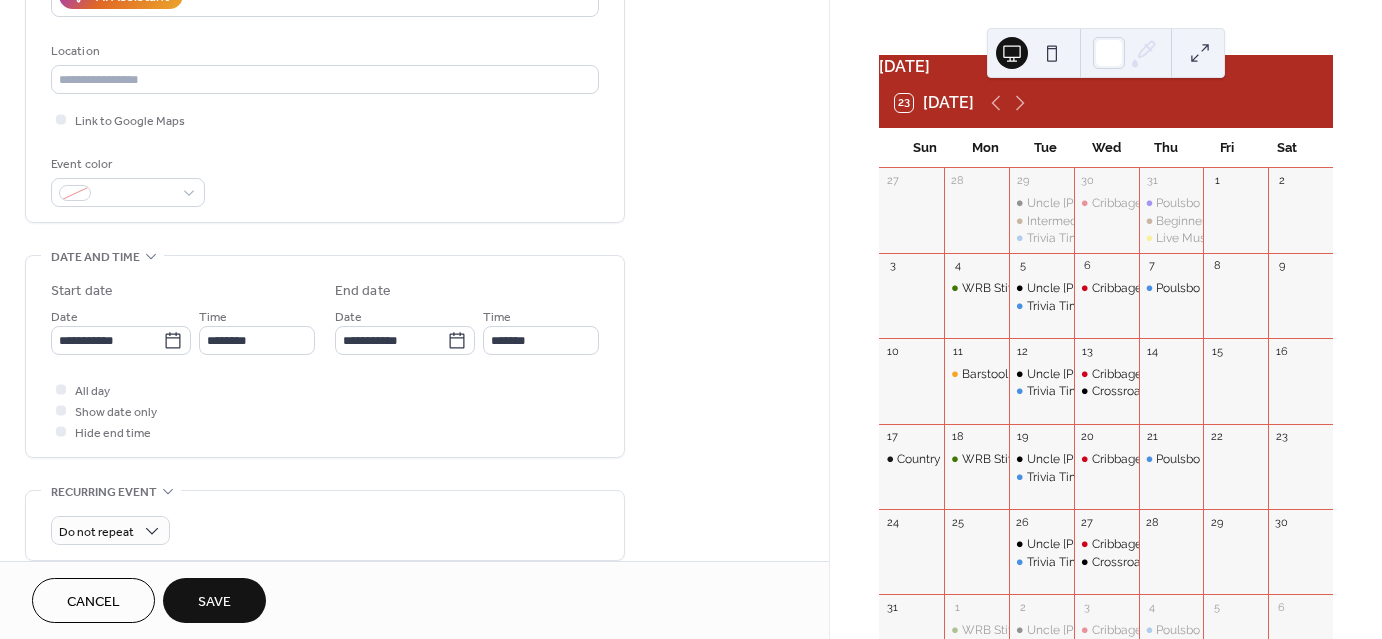 scroll, scrollTop: 395, scrollLeft: 0, axis: vertical 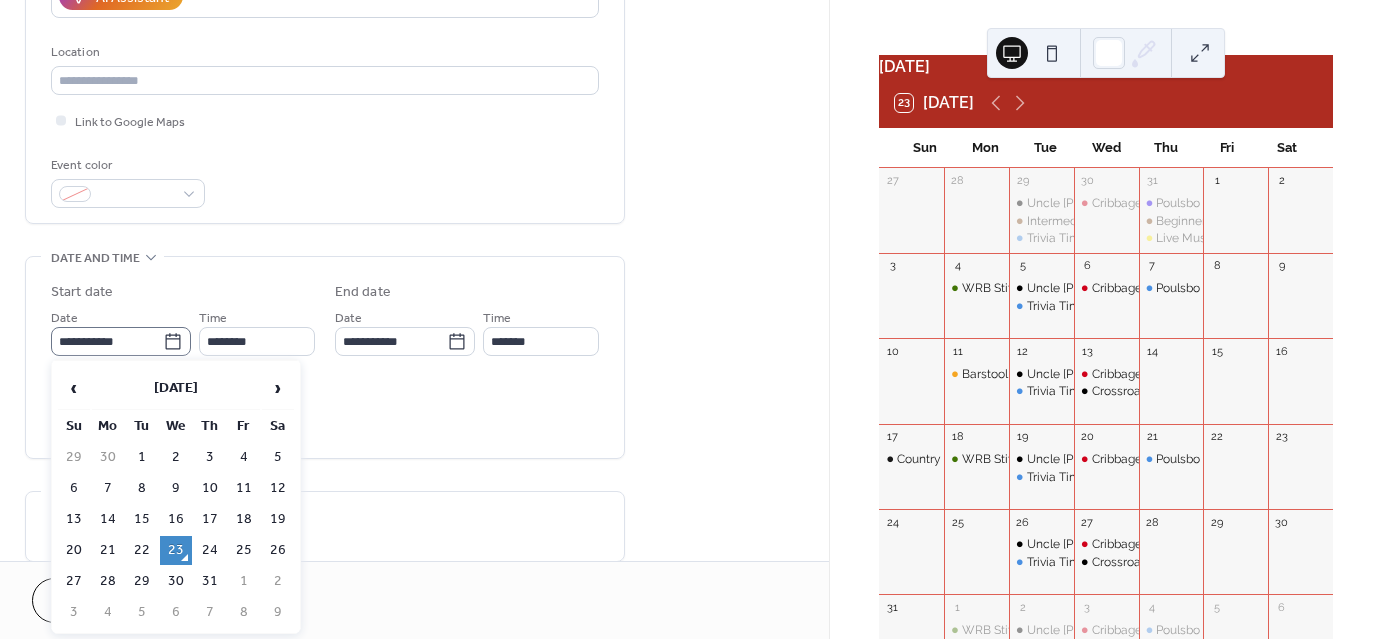 click 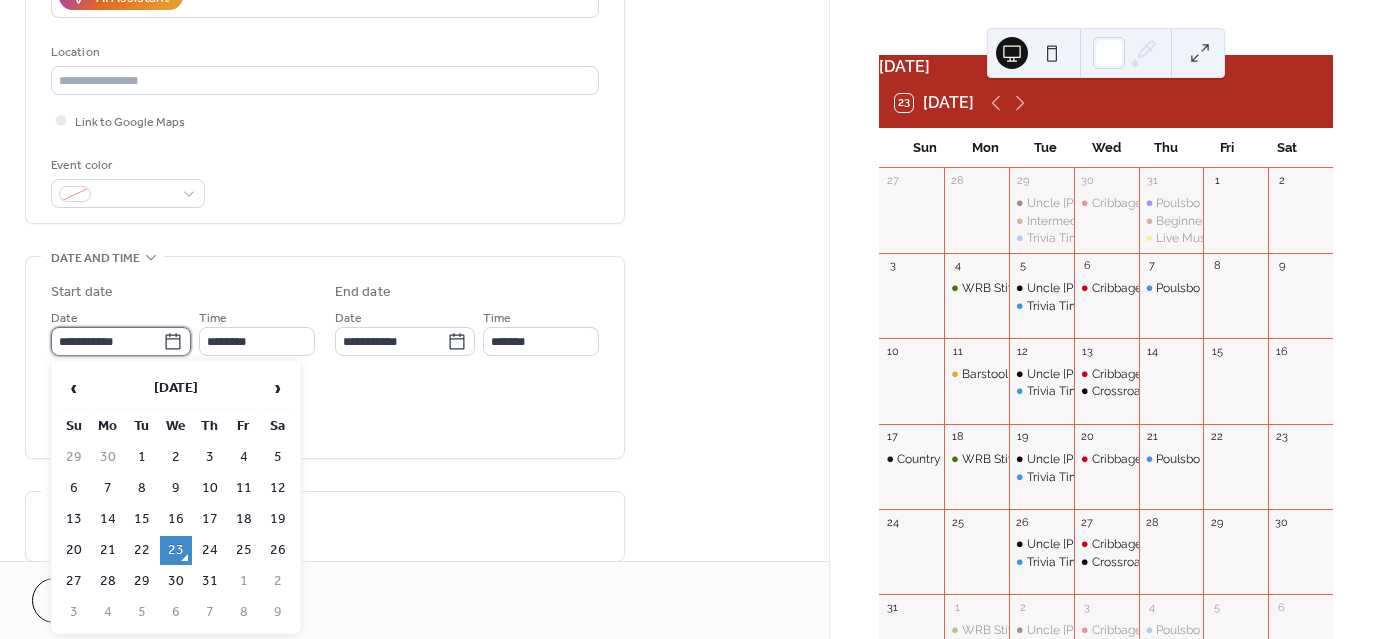 click on "**********" at bounding box center (107, 341) 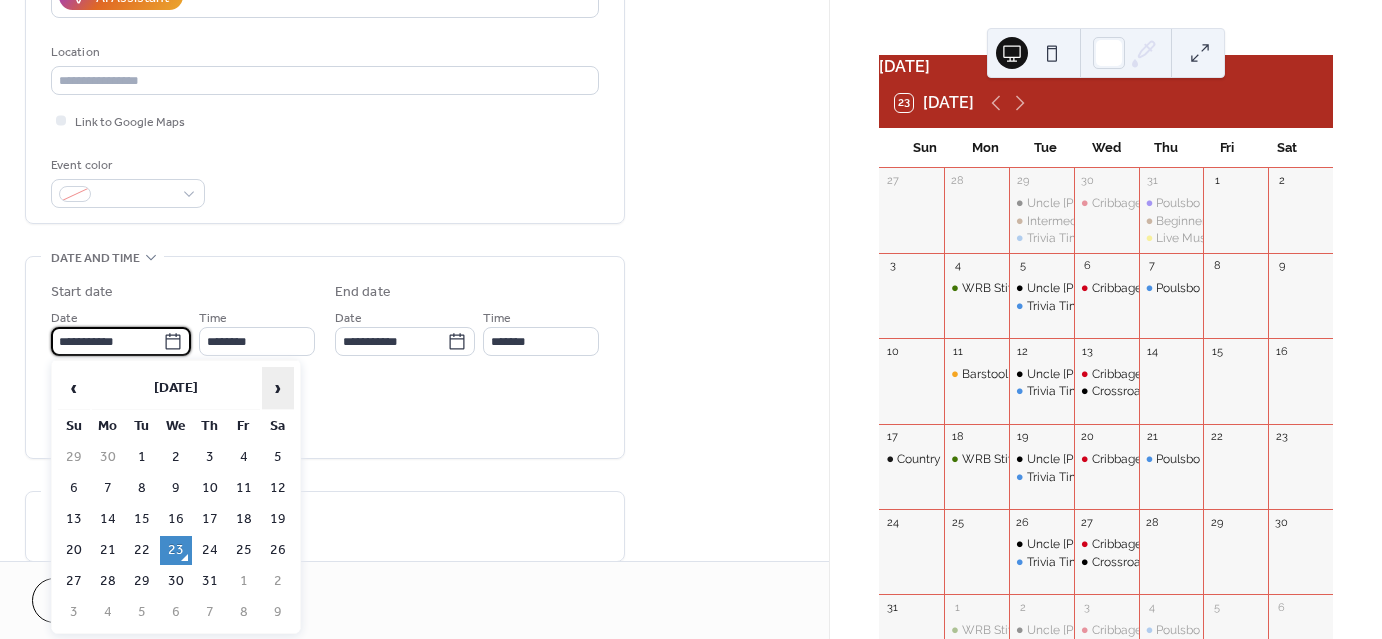 click on "›" at bounding box center [278, 388] 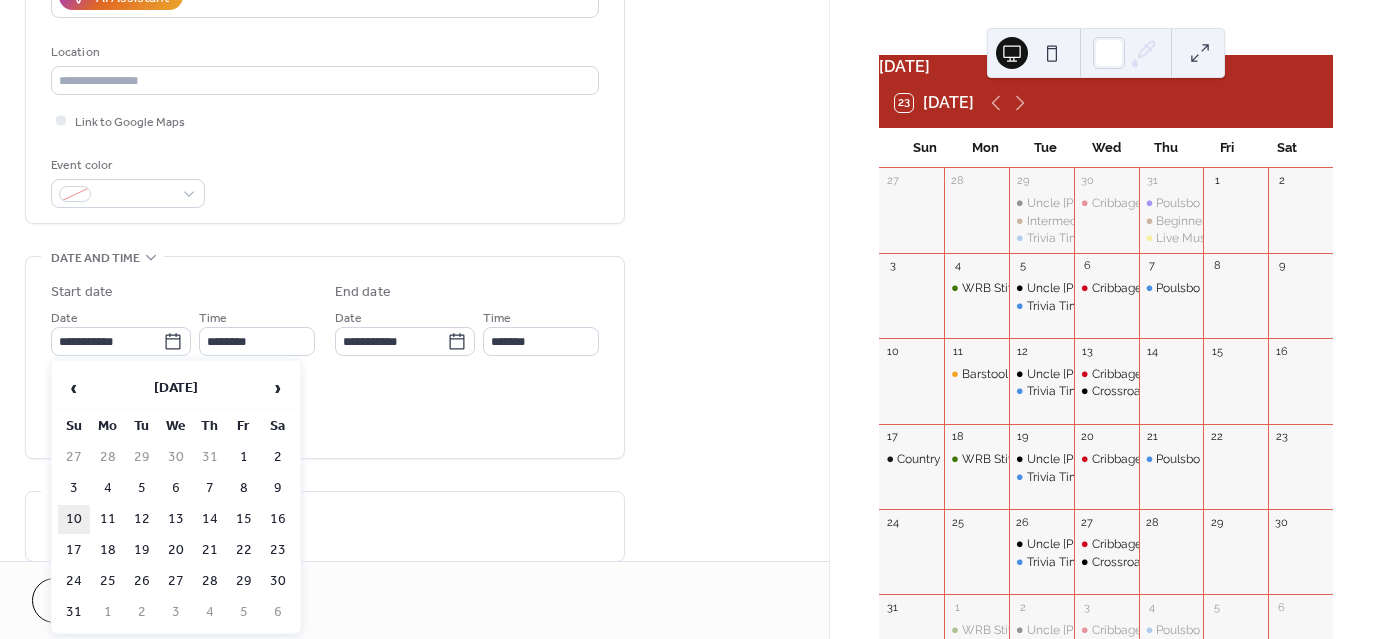 click on "10" at bounding box center [74, 519] 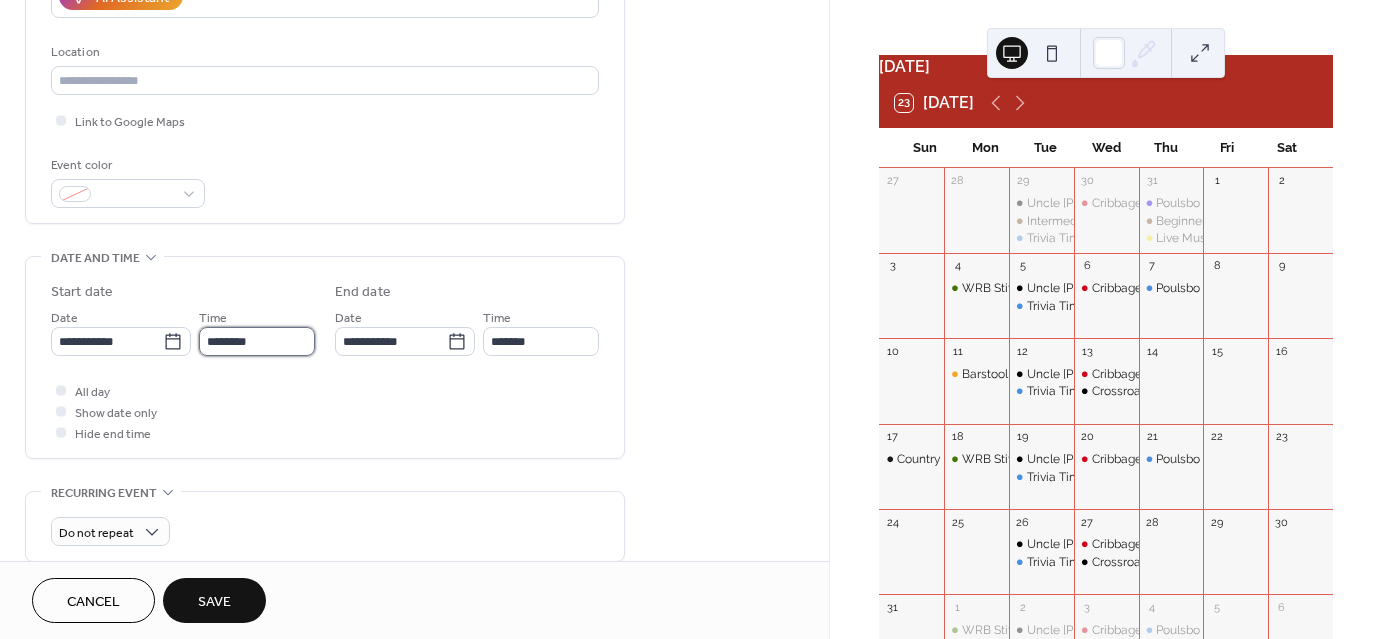 click on "********" at bounding box center [257, 341] 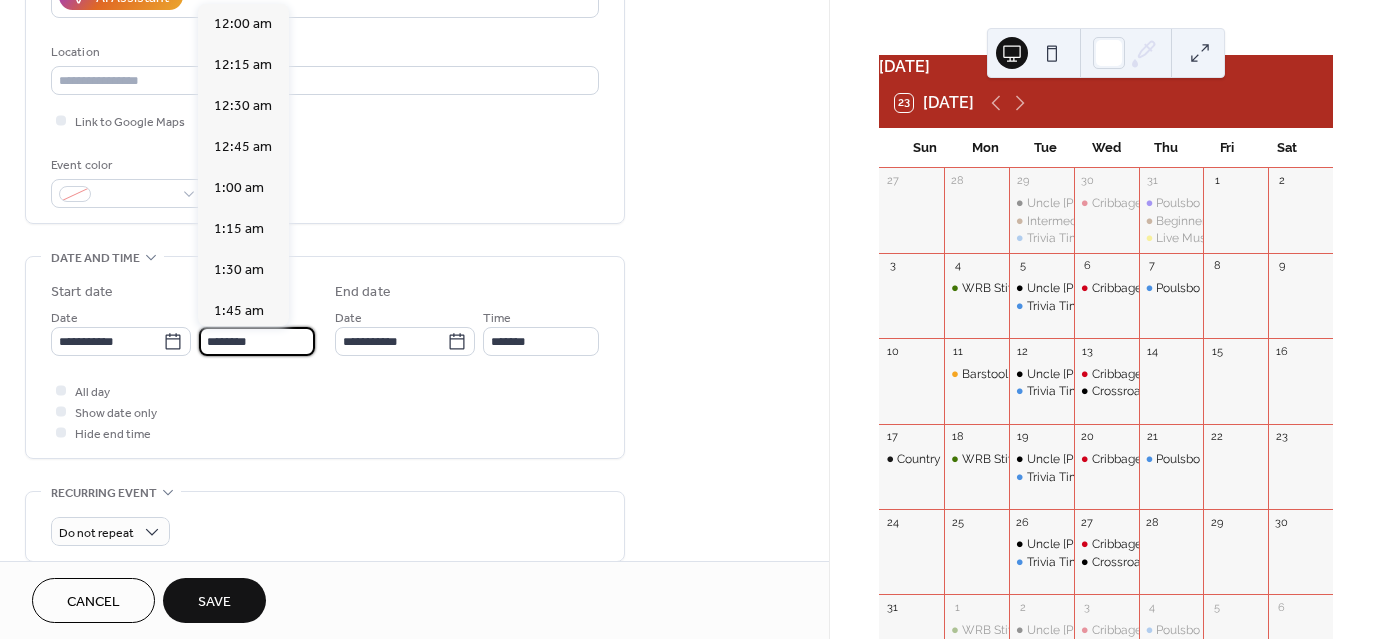 scroll, scrollTop: 1968, scrollLeft: 0, axis: vertical 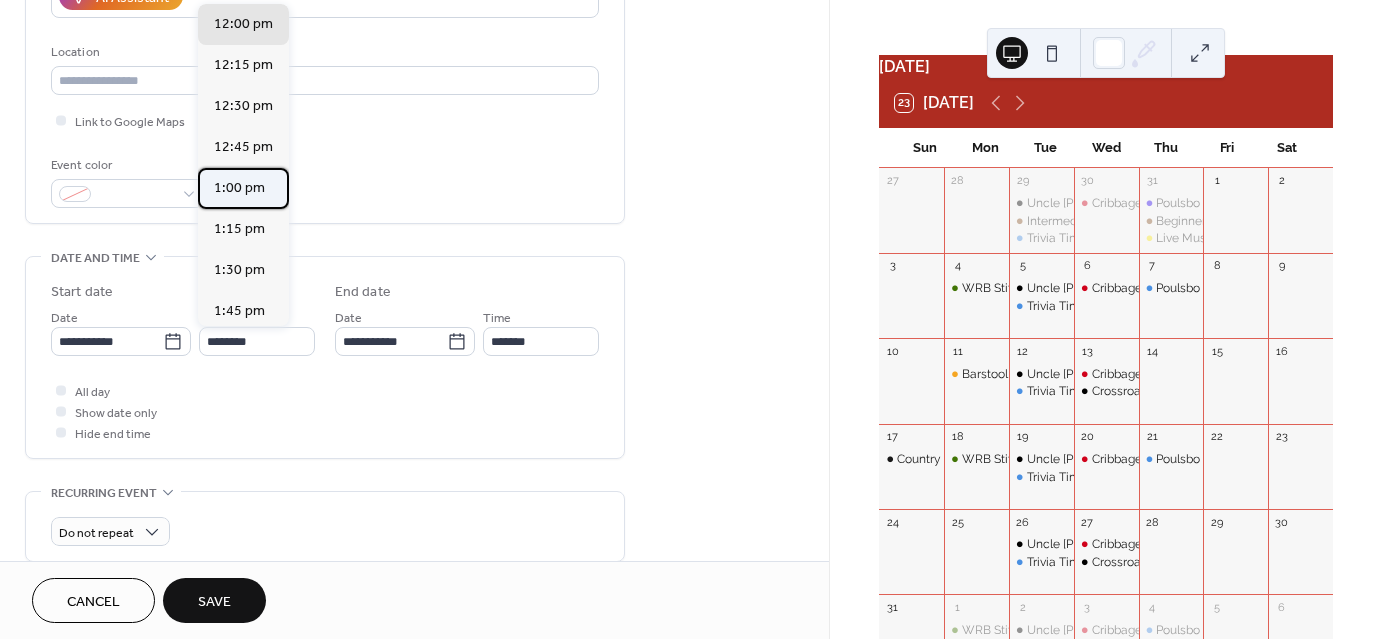 click on "1:00 pm" at bounding box center [239, 188] 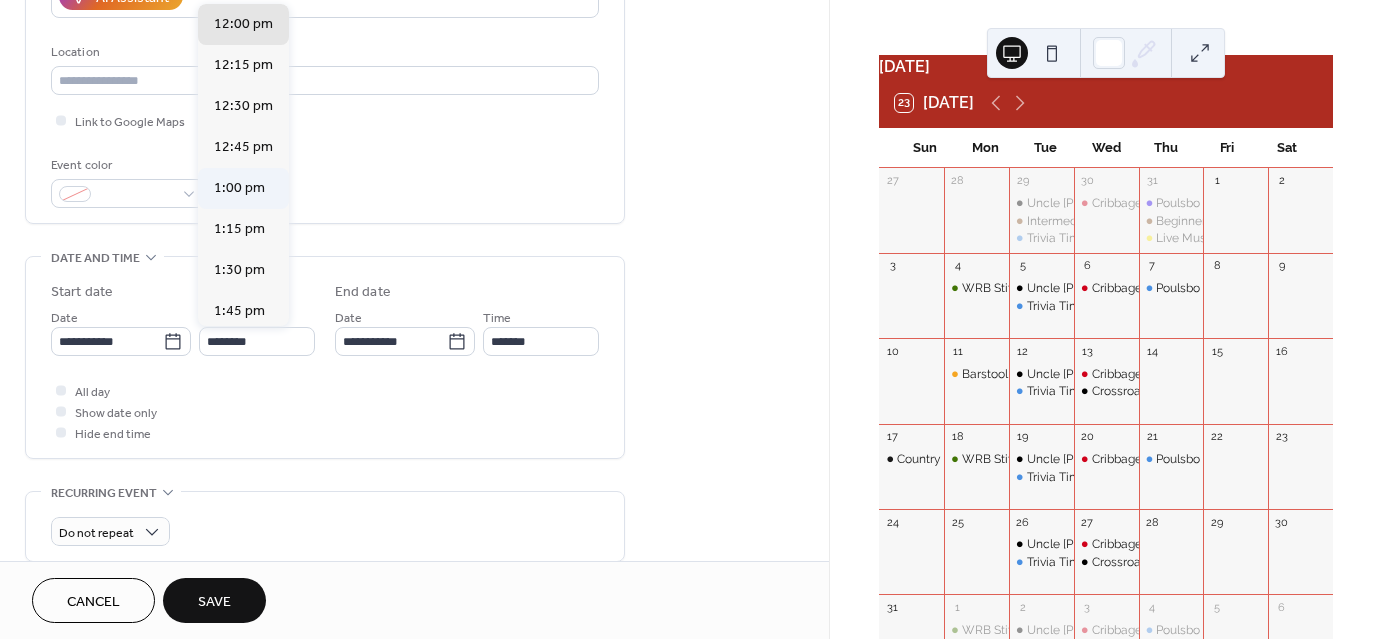 type on "*******" 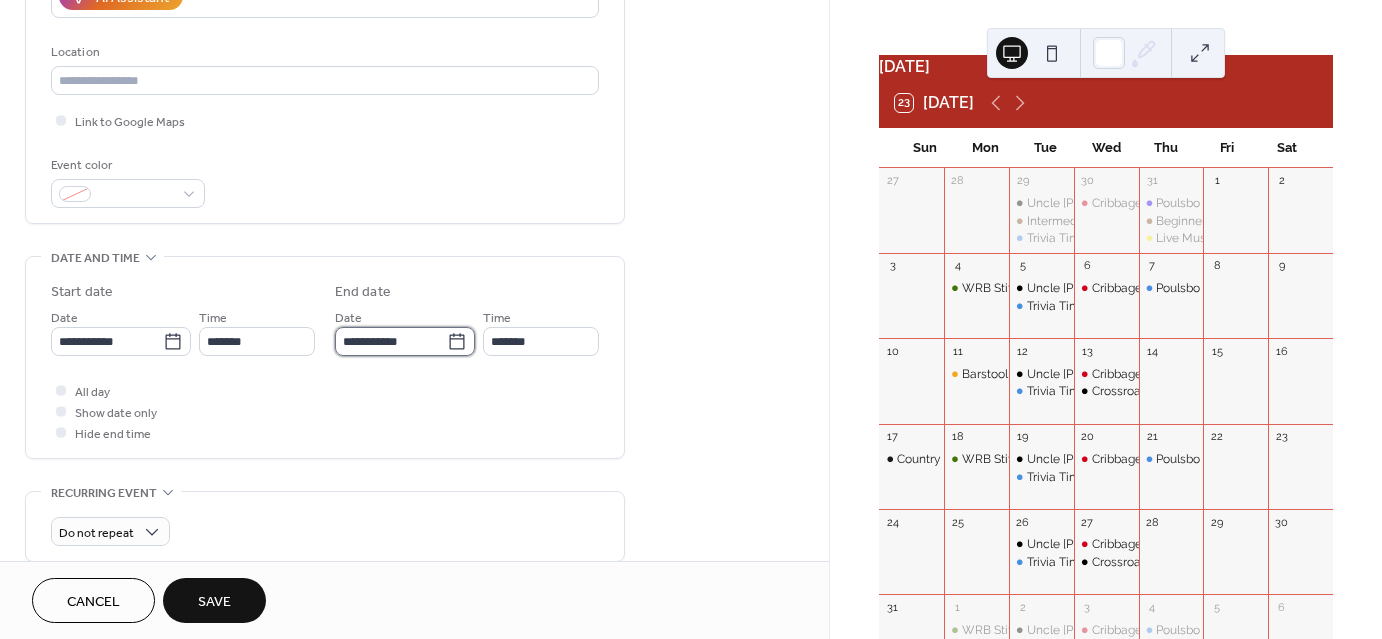 click on "**********" at bounding box center (391, 341) 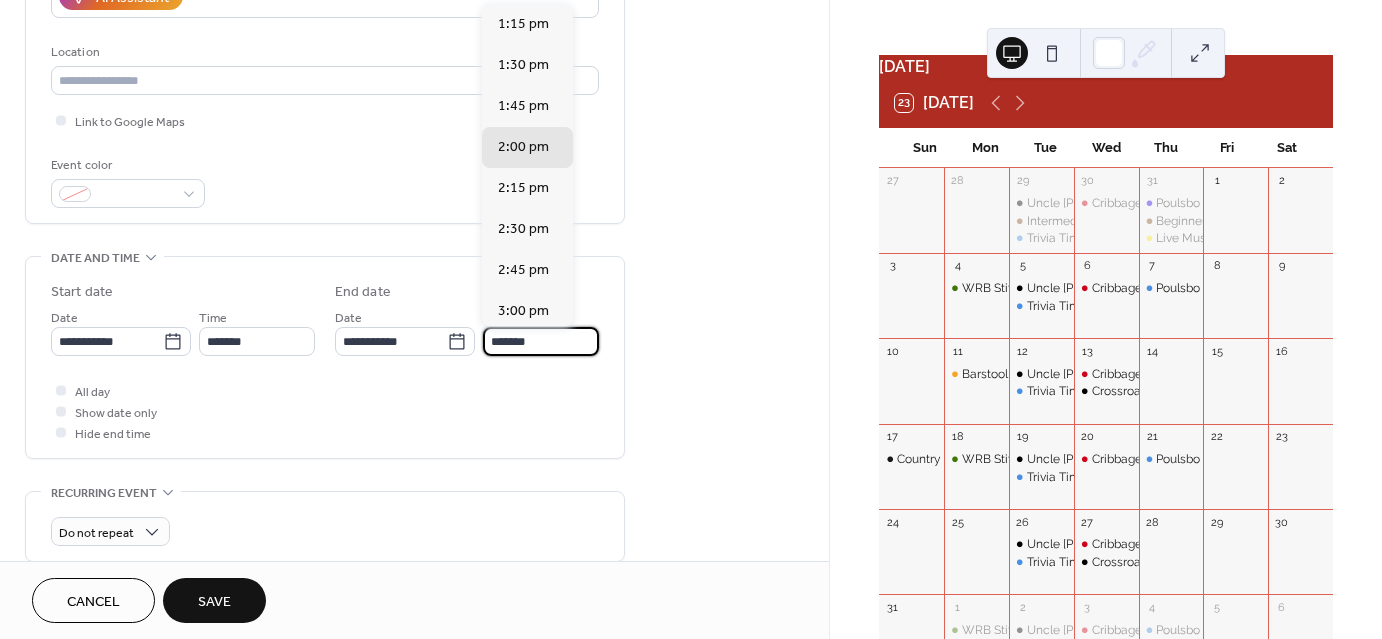 click on "*******" at bounding box center (541, 341) 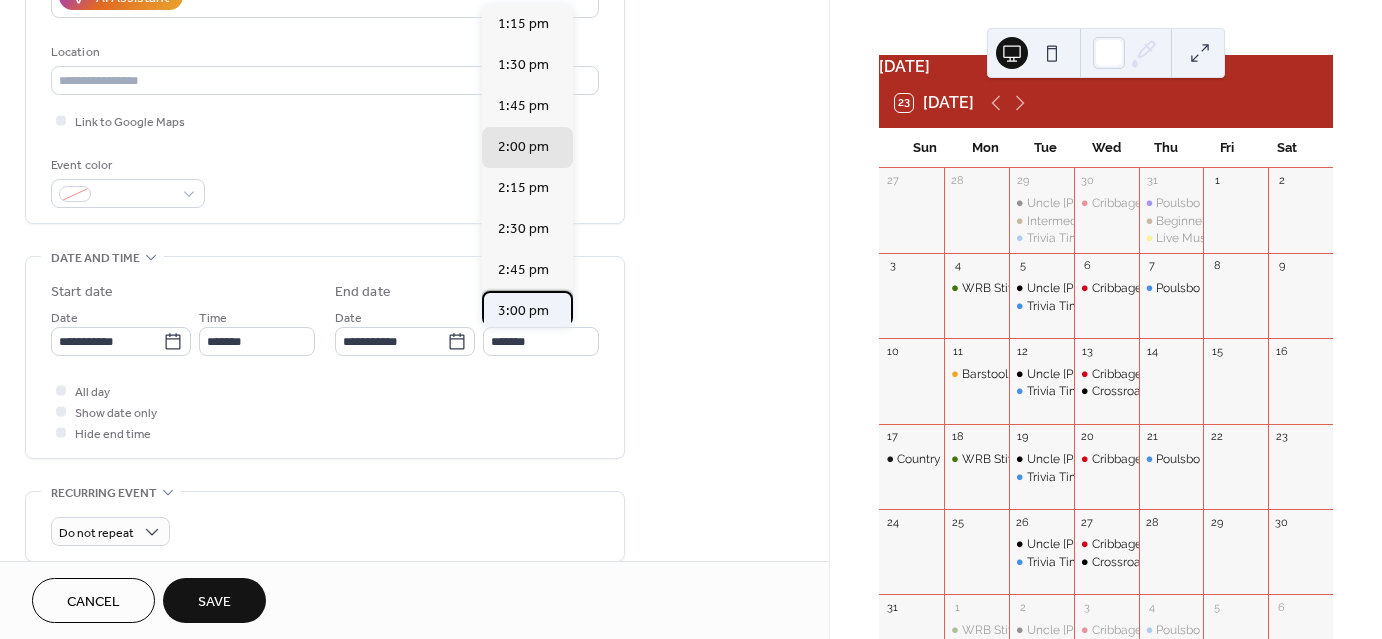 click on "3:00 pm" at bounding box center (523, 311) 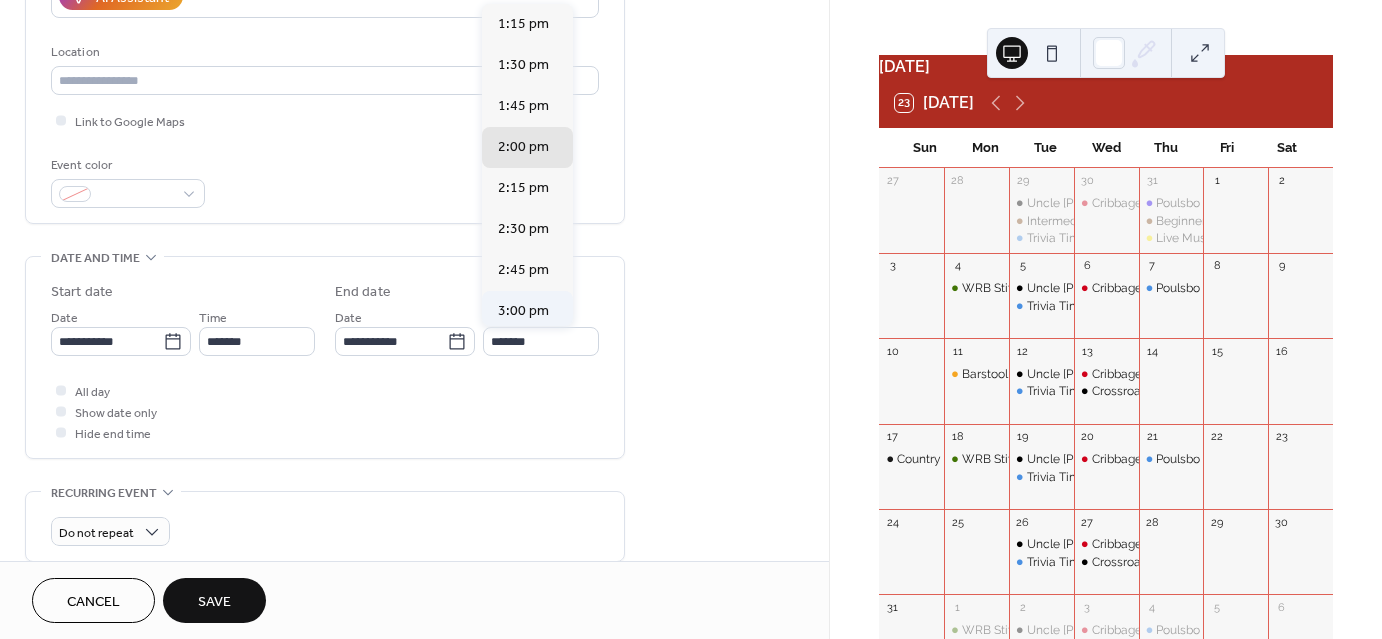 type on "*******" 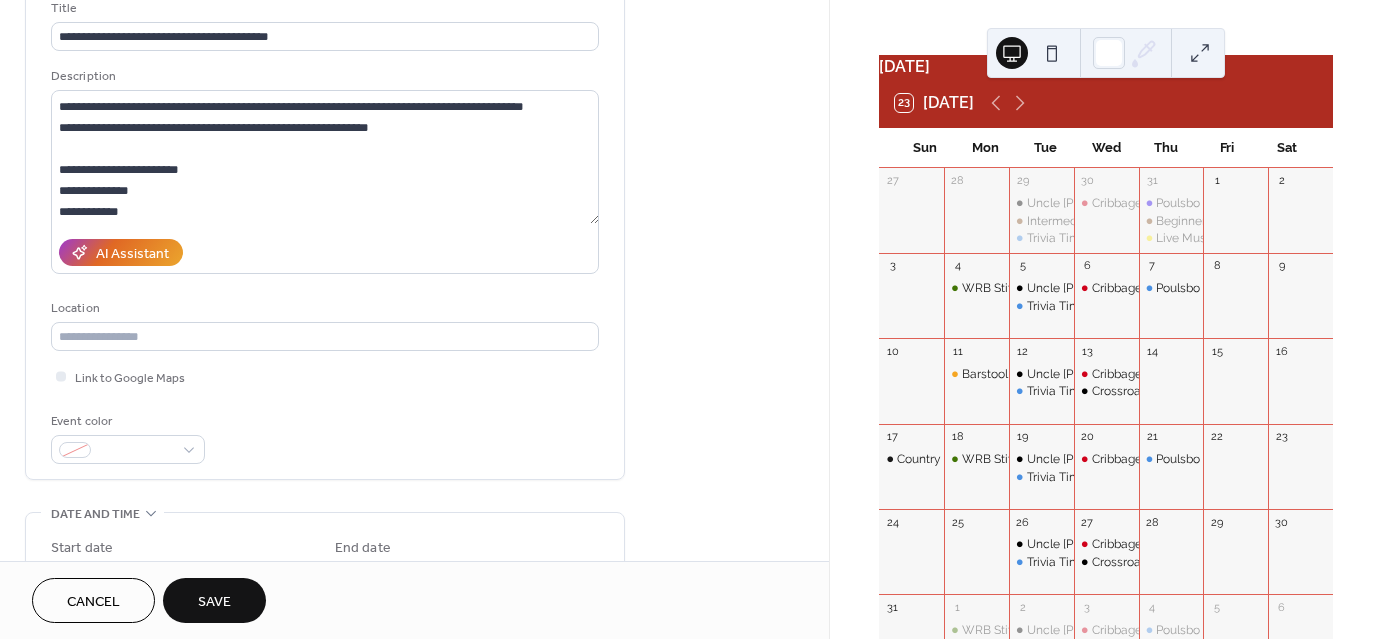 scroll, scrollTop: 135, scrollLeft: 0, axis: vertical 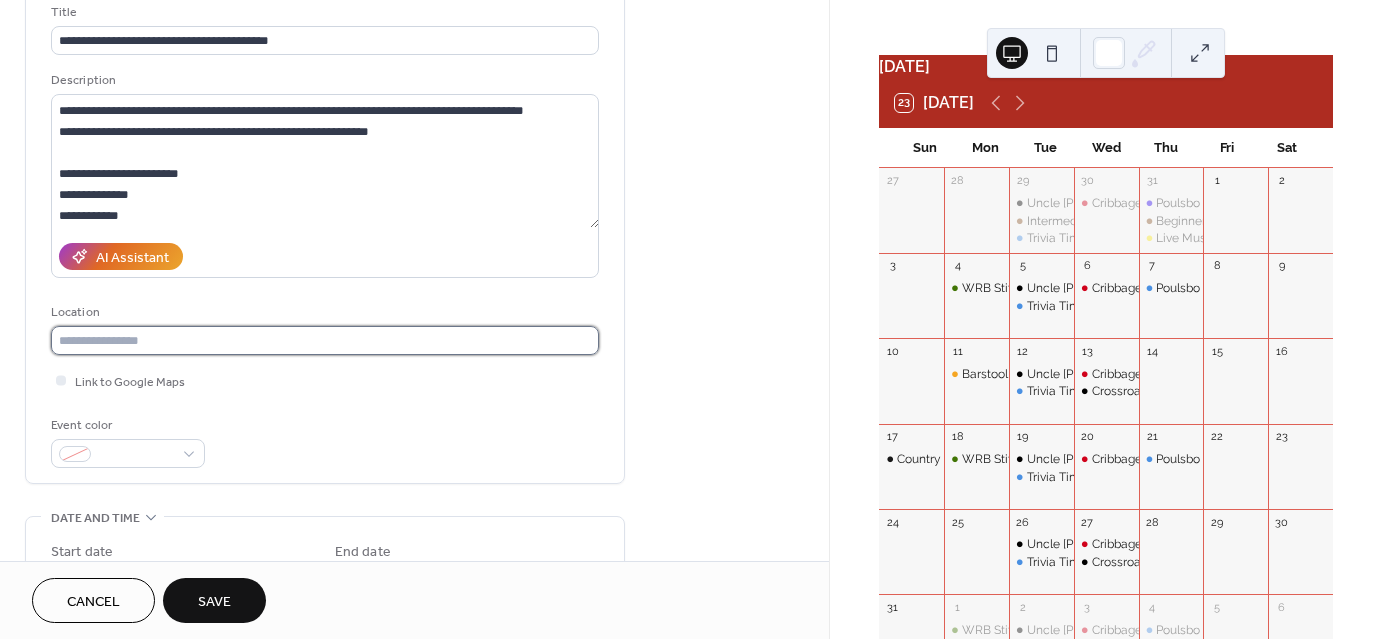 click at bounding box center (325, 340) 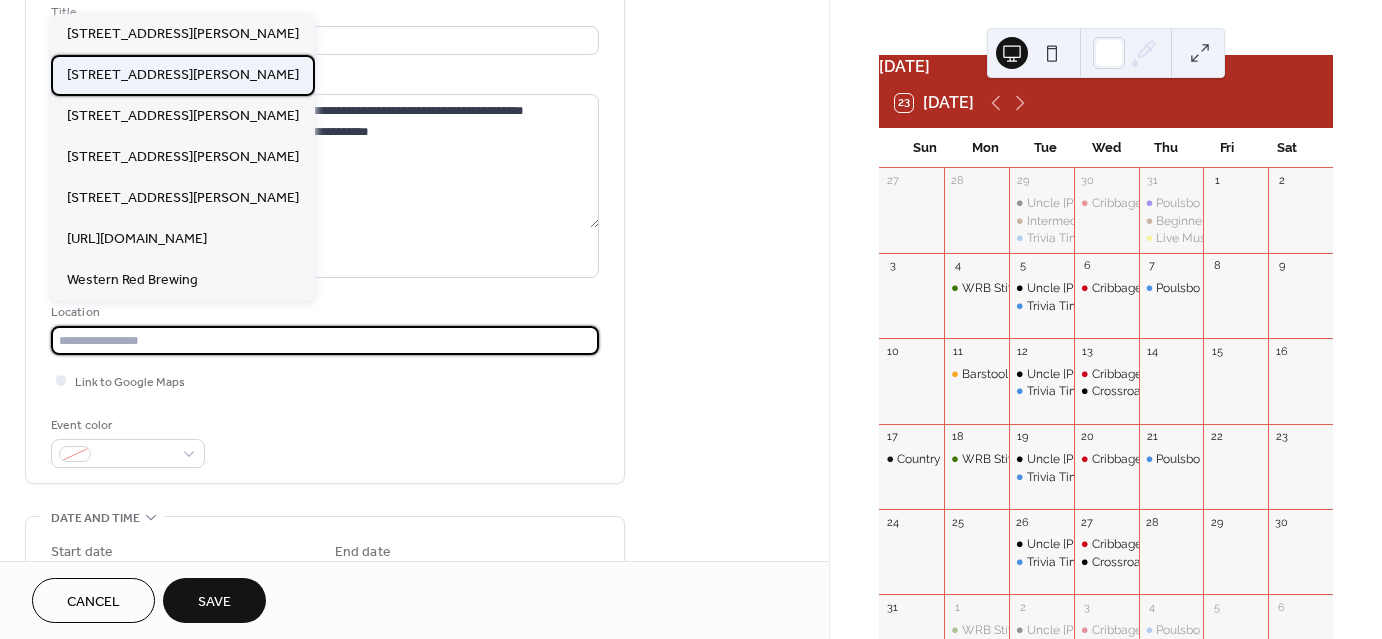 click on "[STREET_ADDRESS][PERSON_NAME]" at bounding box center [183, 75] 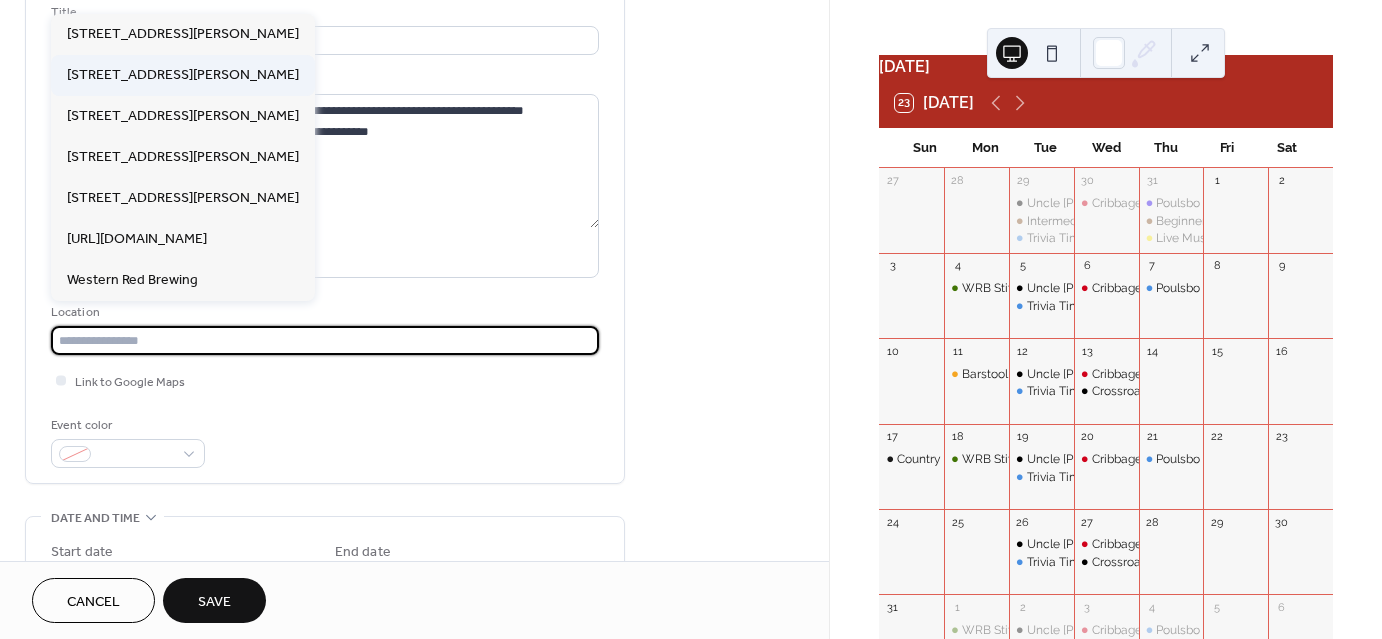 type on "**********" 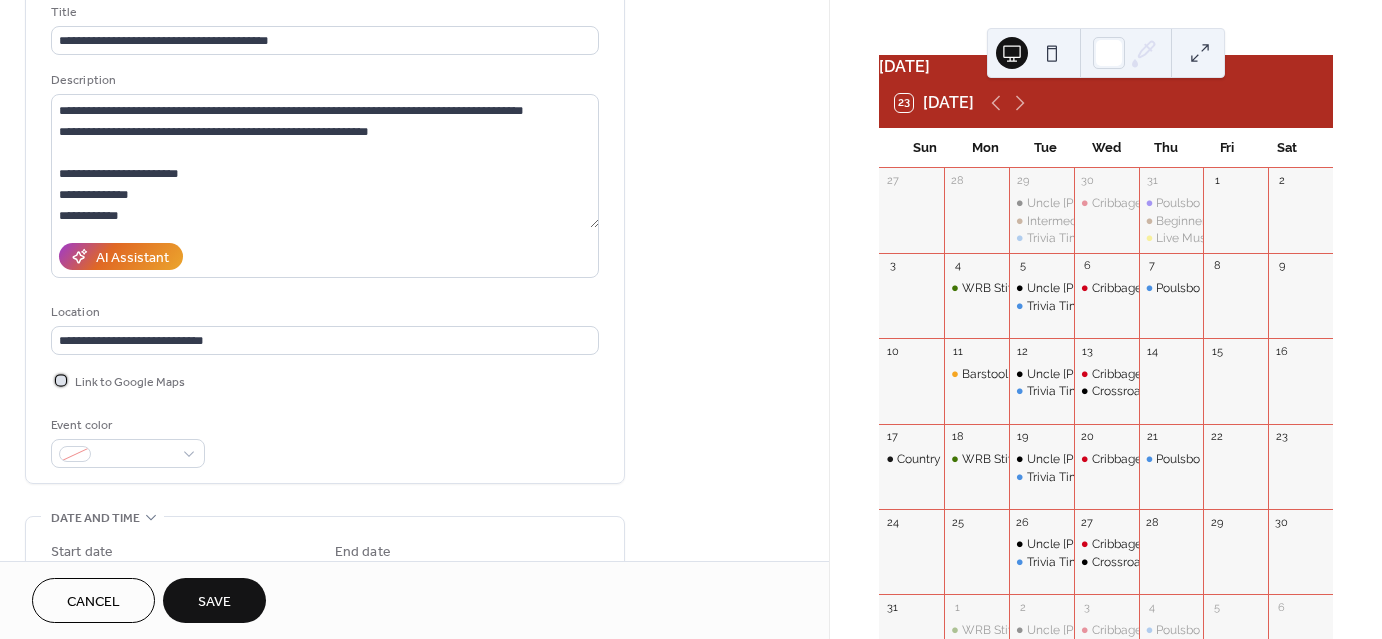 click at bounding box center [61, 380] 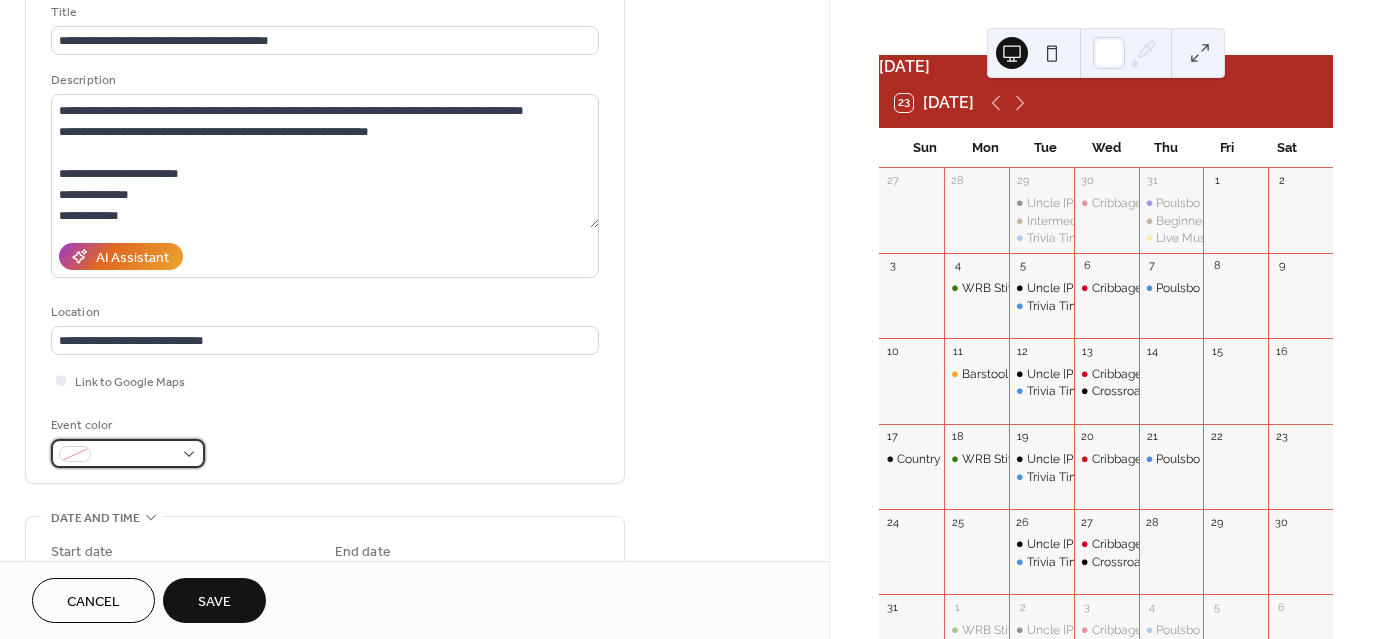 click at bounding box center (128, 453) 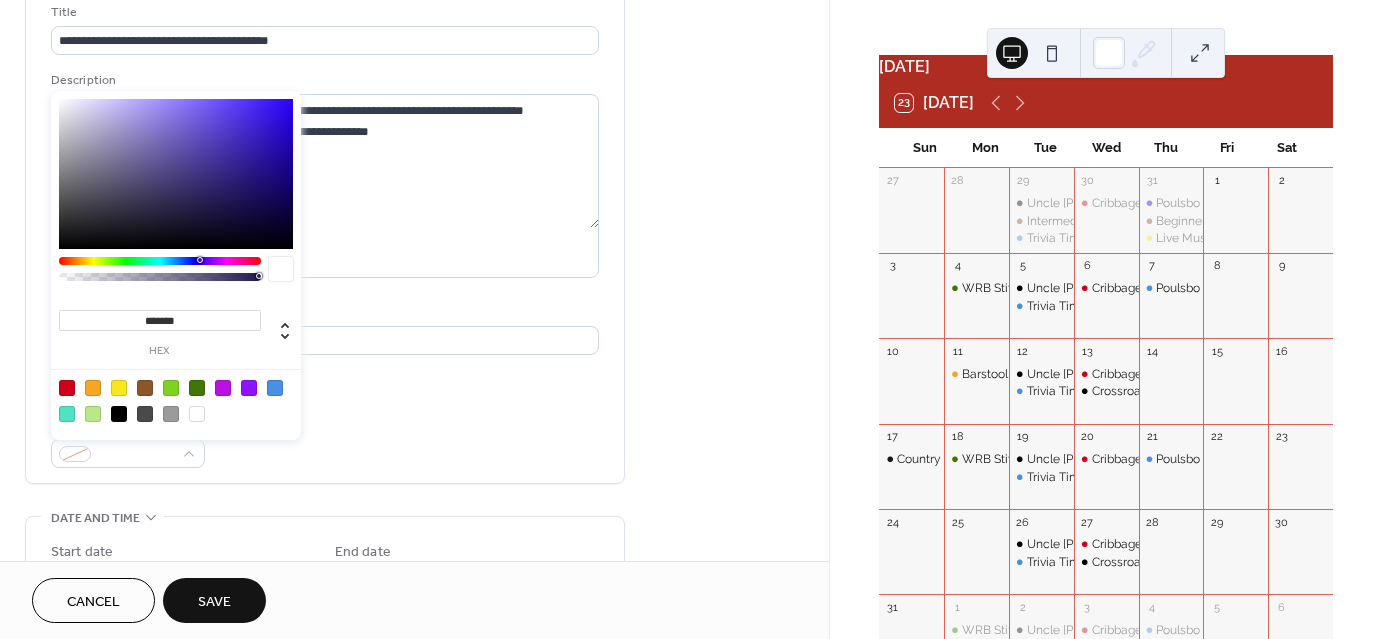 click at bounding box center [93, 388] 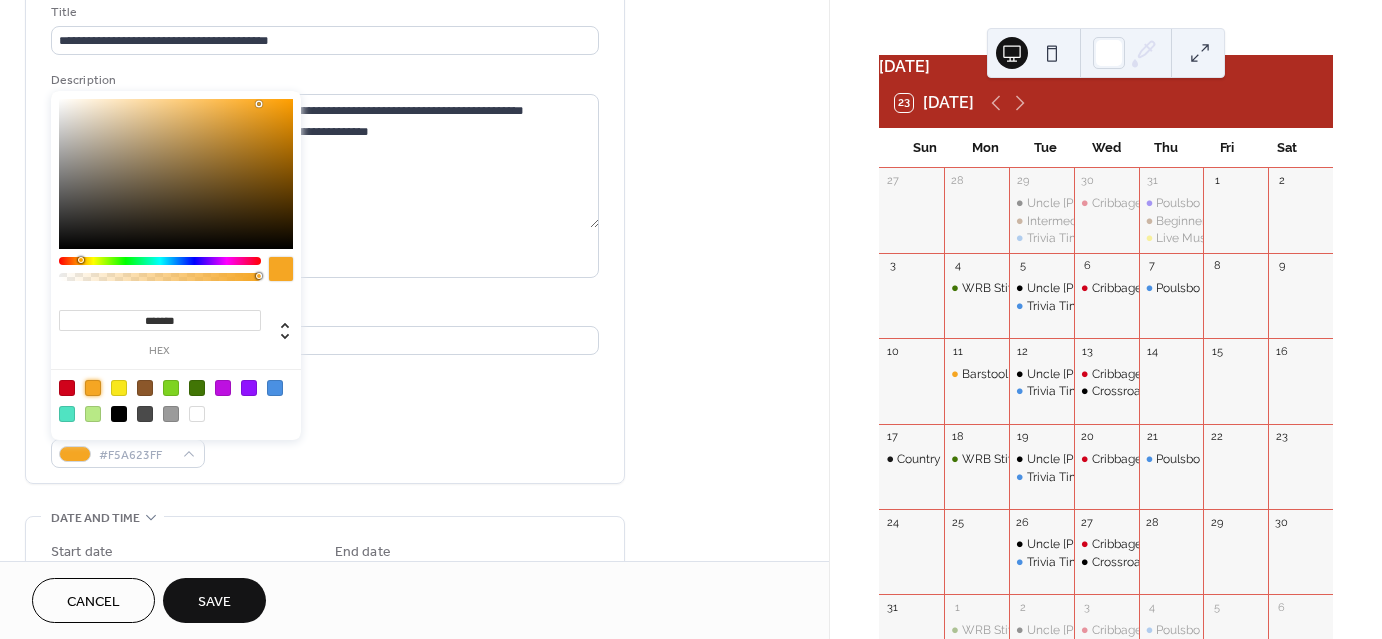 click on "Event color #F5A623FF" at bounding box center [325, 441] 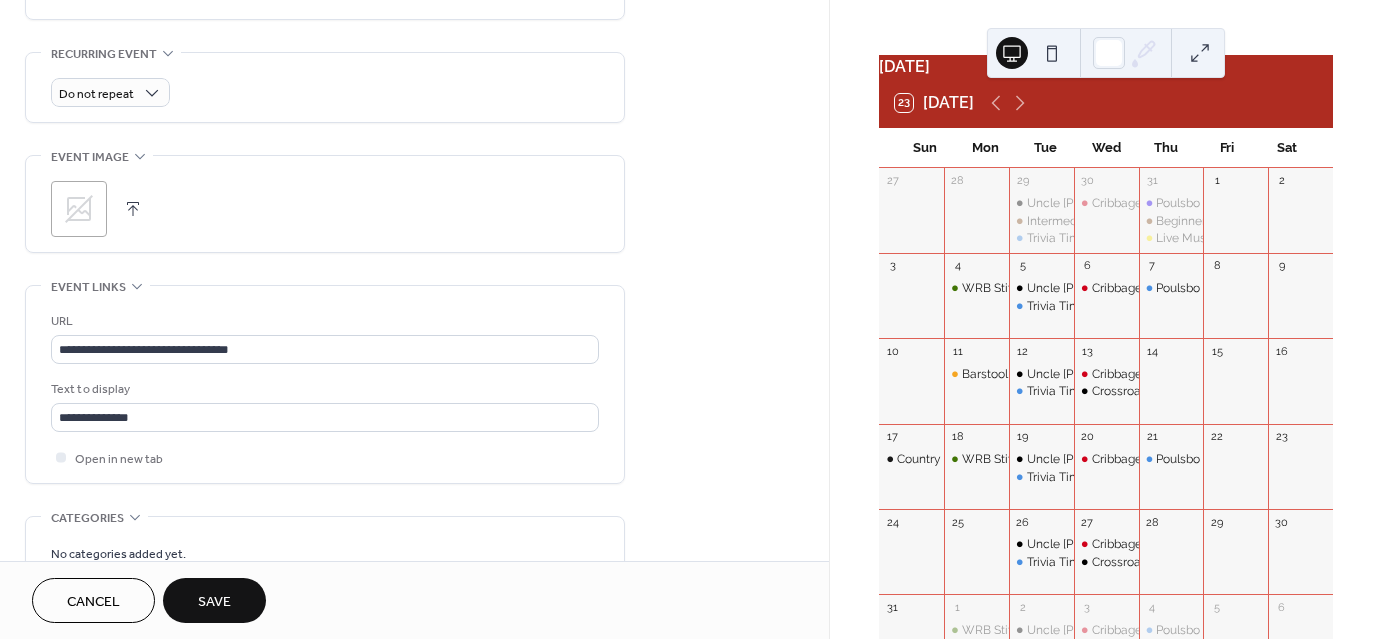 scroll, scrollTop: 835, scrollLeft: 0, axis: vertical 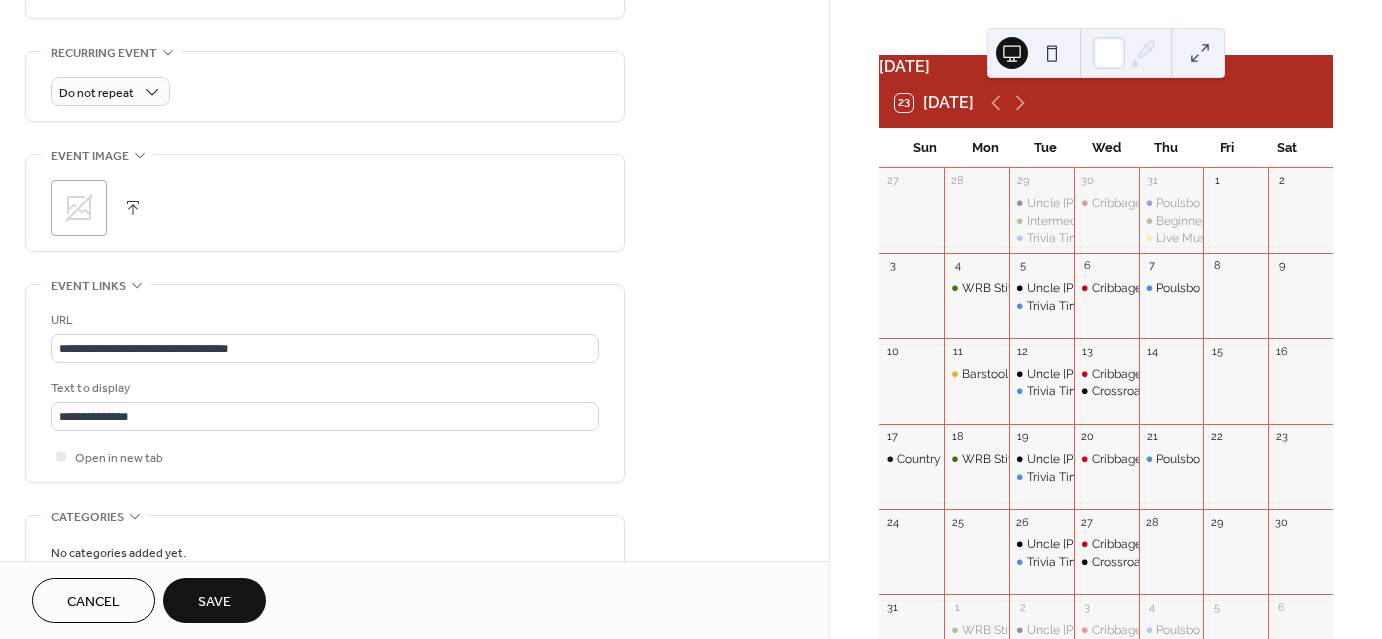click 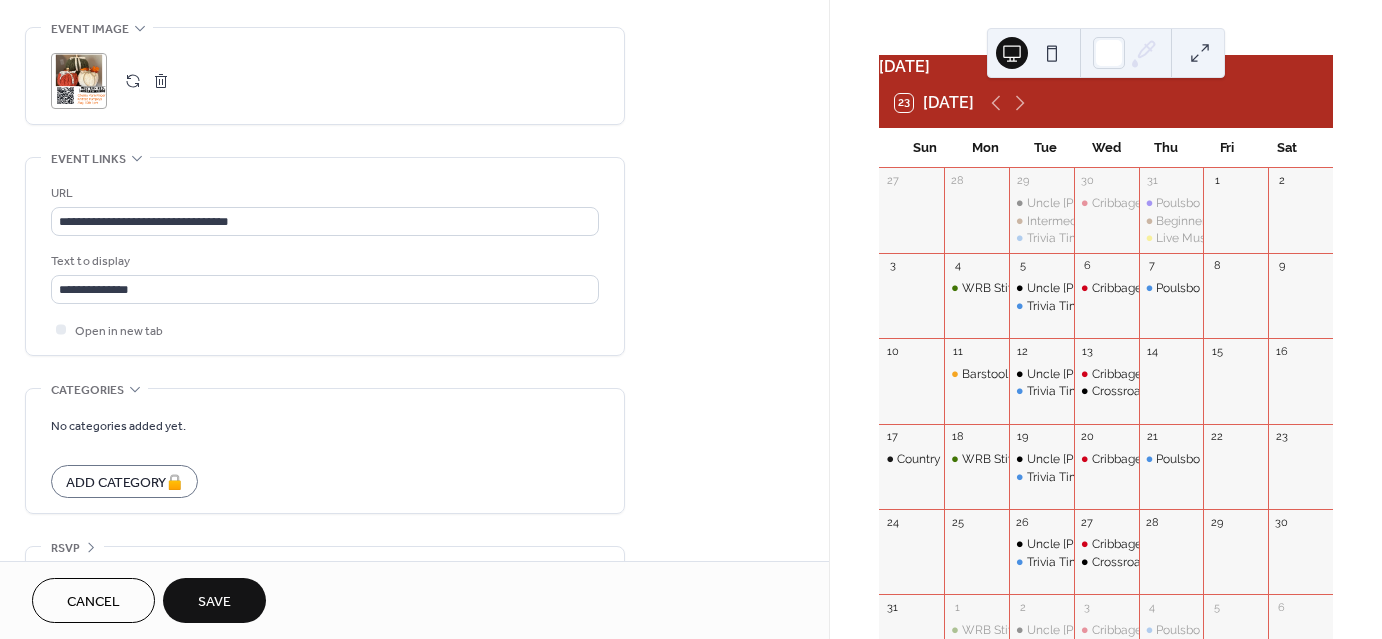 scroll, scrollTop: 1006, scrollLeft: 0, axis: vertical 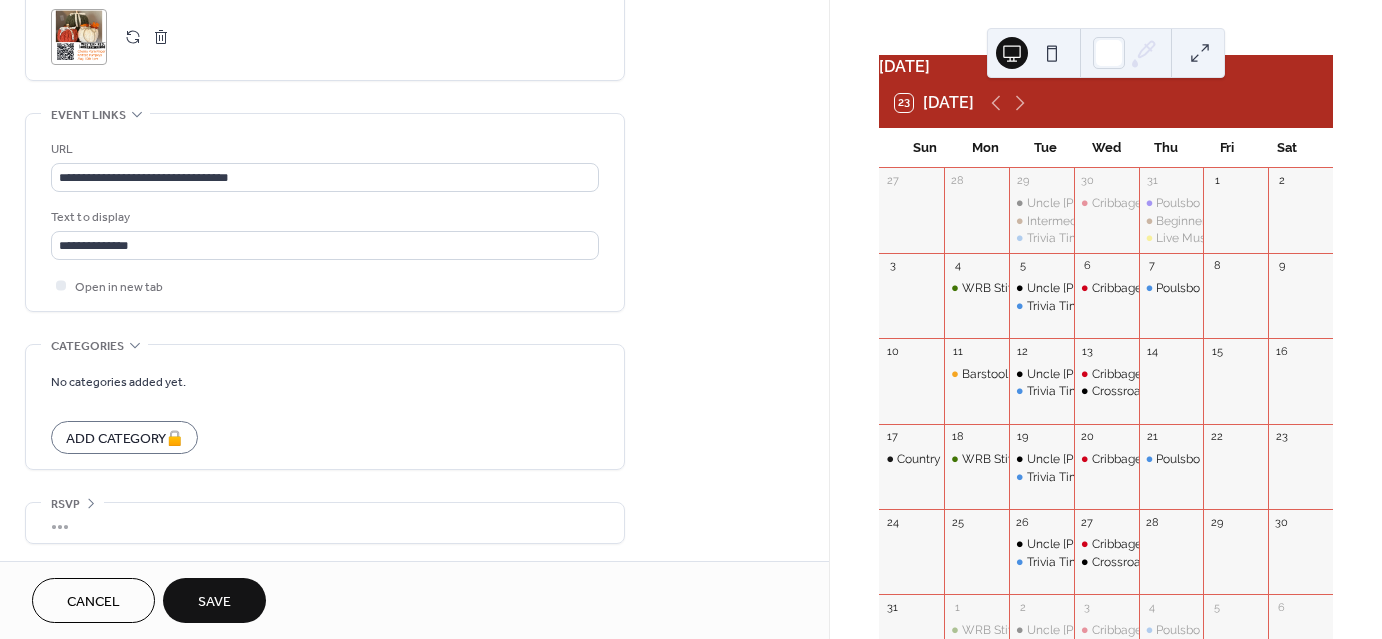 click on "Save" at bounding box center [214, 602] 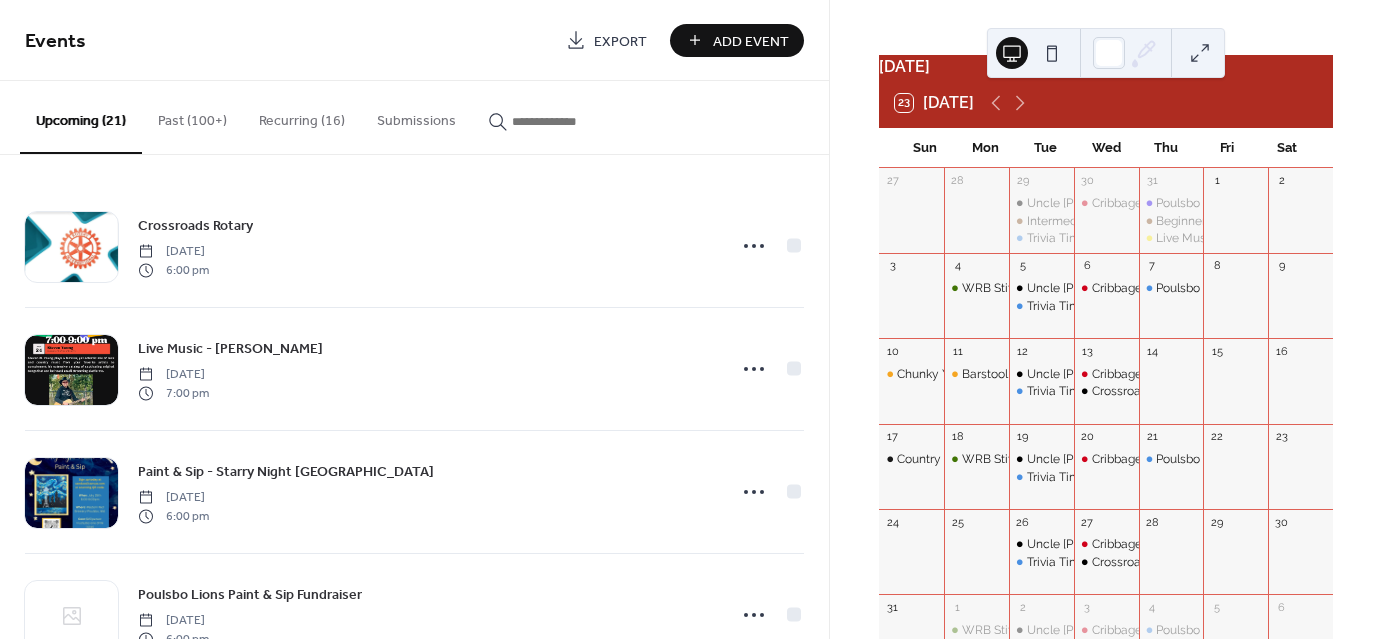 click on "Add Event" at bounding box center [751, 41] 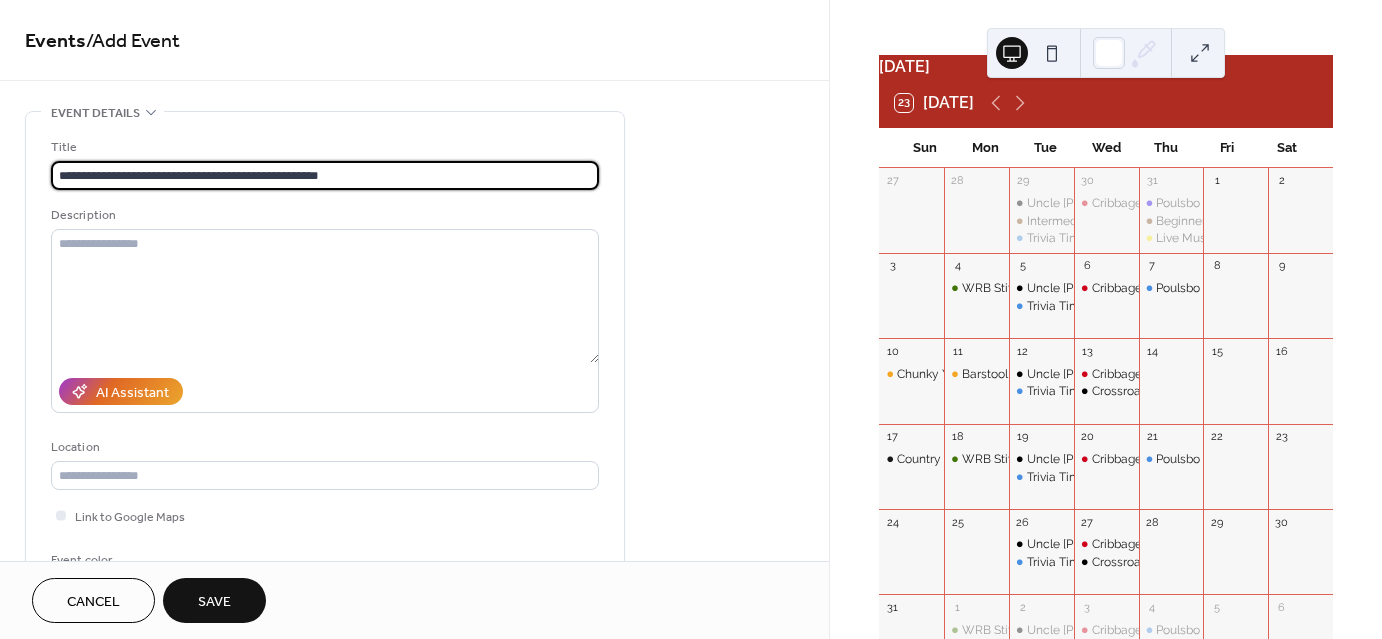 type on "**********" 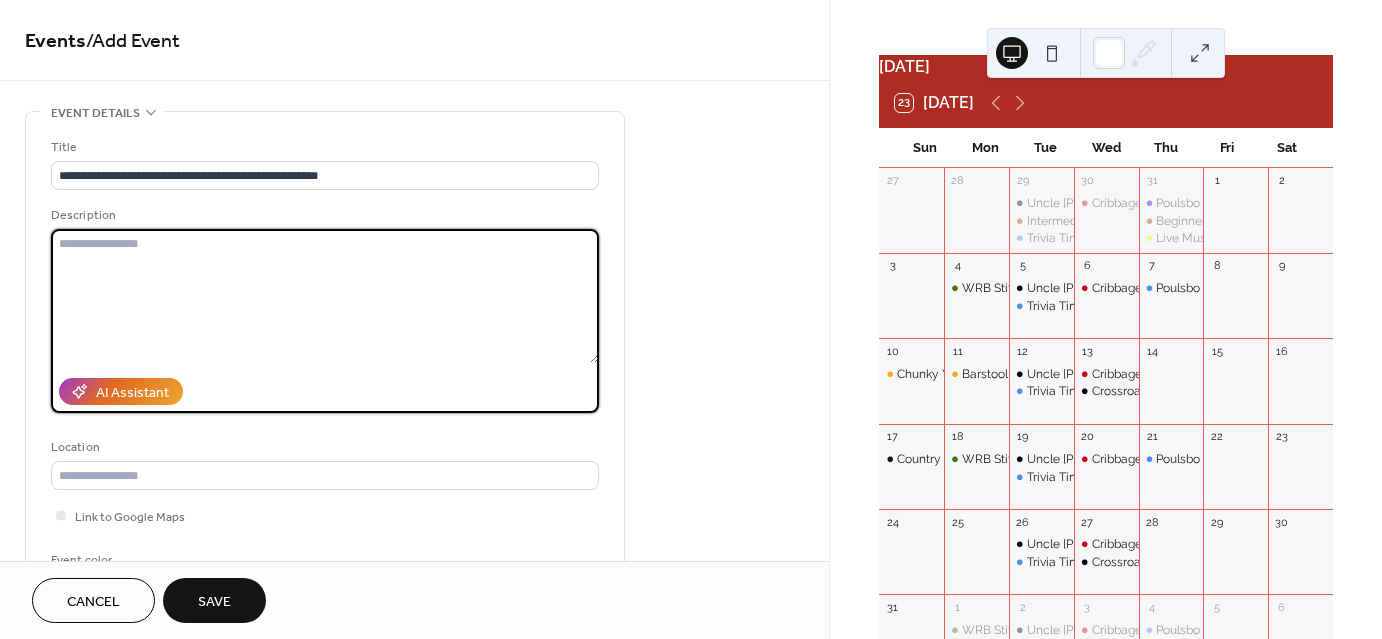 paste on "**********" 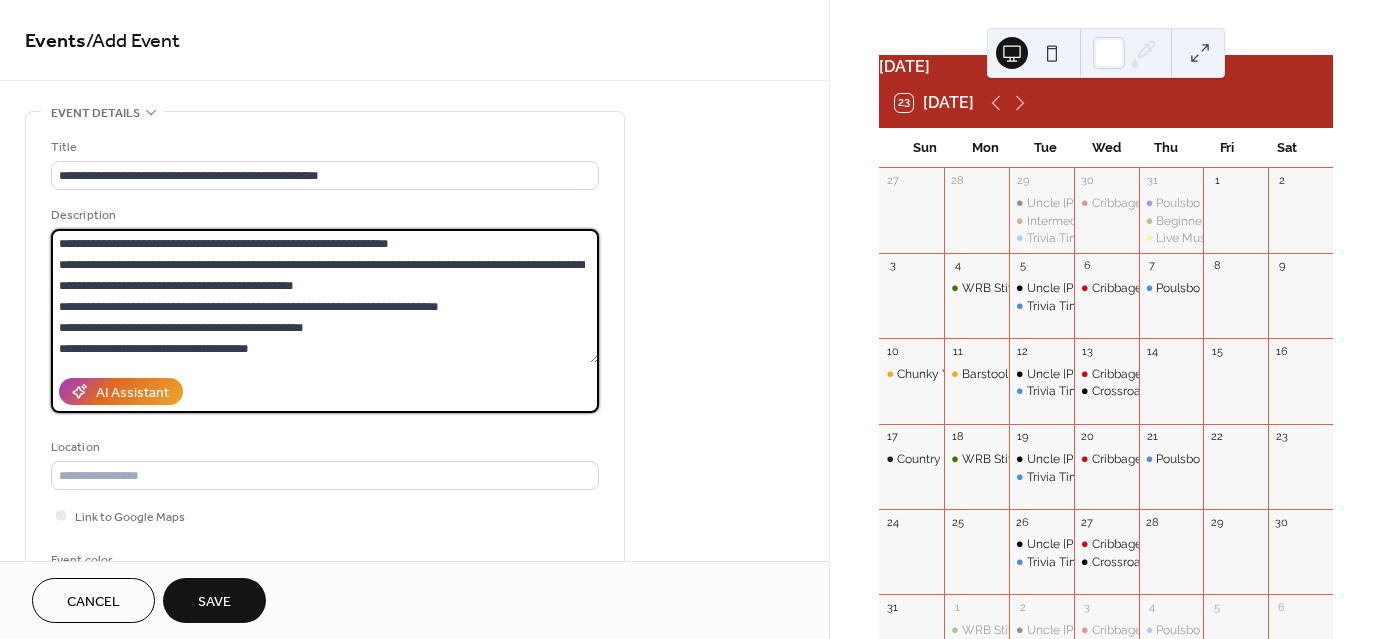 click on "**********" at bounding box center (325, 296) 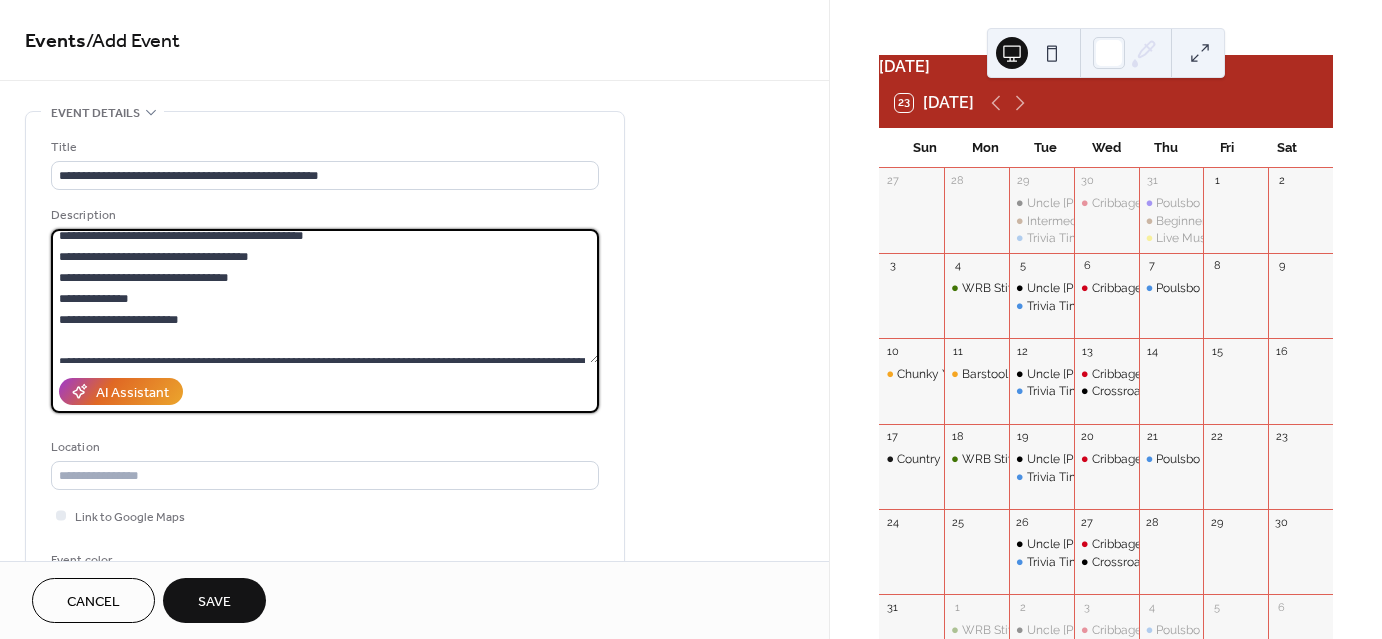 scroll, scrollTop: 88, scrollLeft: 0, axis: vertical 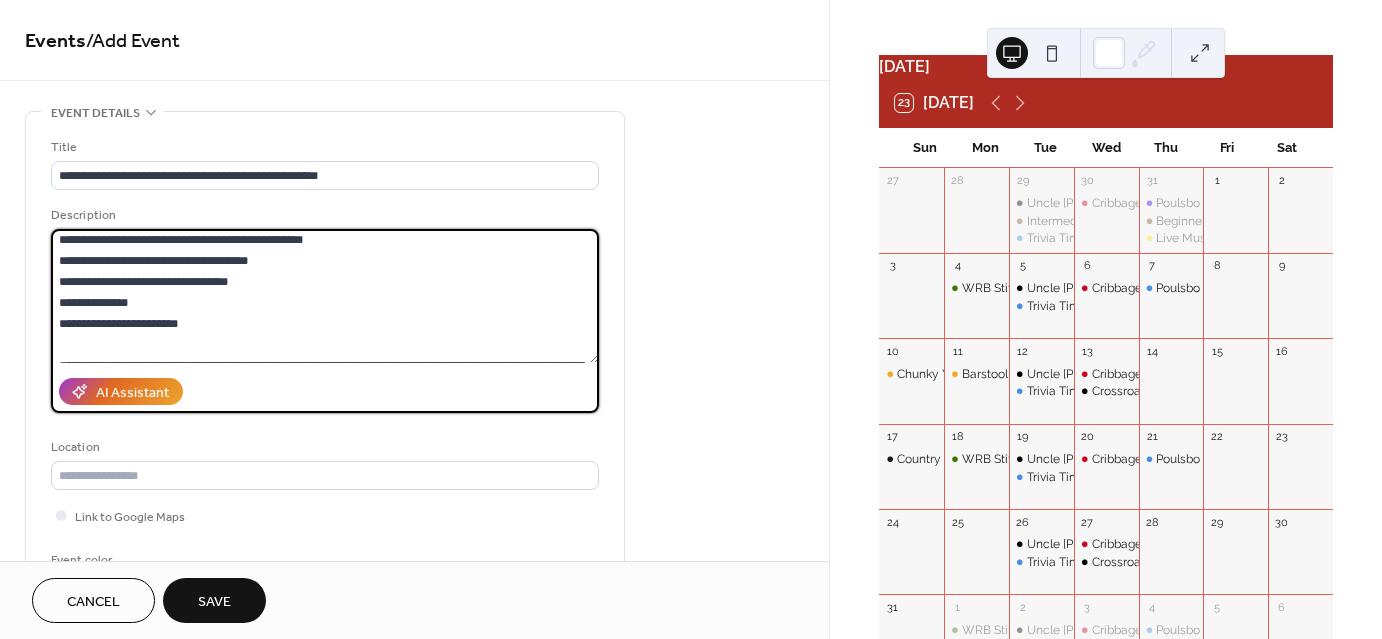 drag, startPoint x: 276, startPoint y: 276, endPoint x: 32, endPoint y: 286, distance: 244.20483 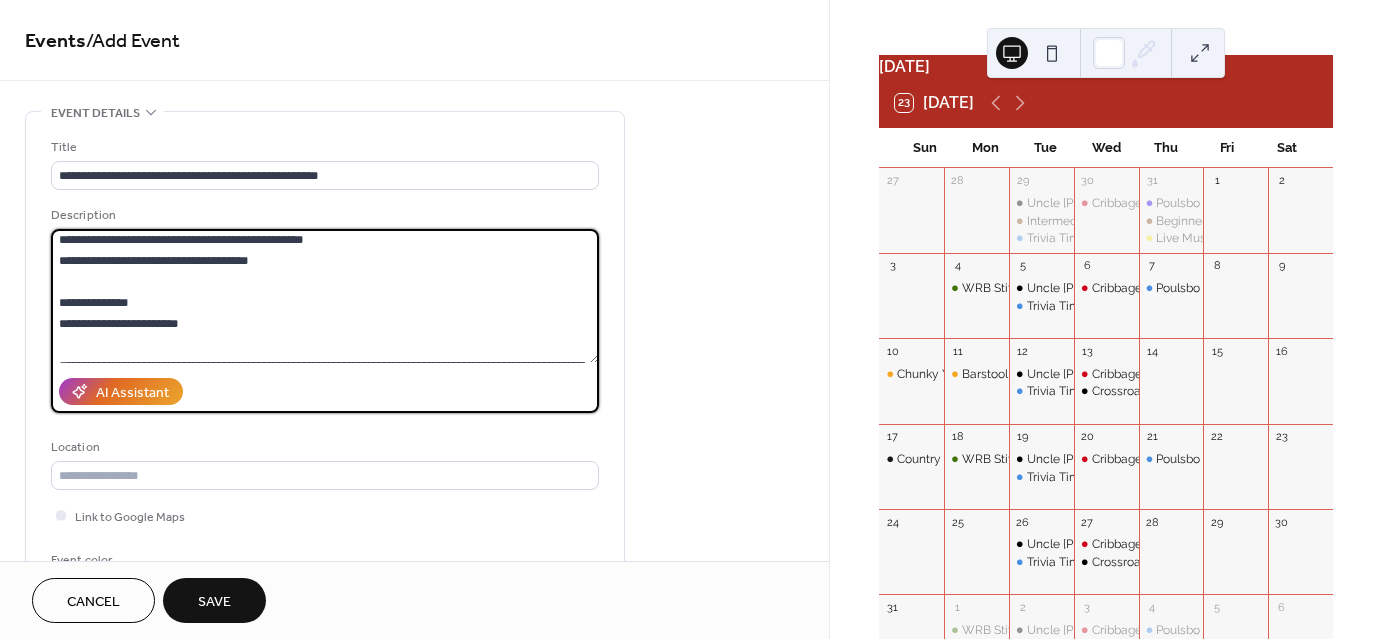 scroll, scrollTop: 146, scrollLeft: 0, axis: vertical 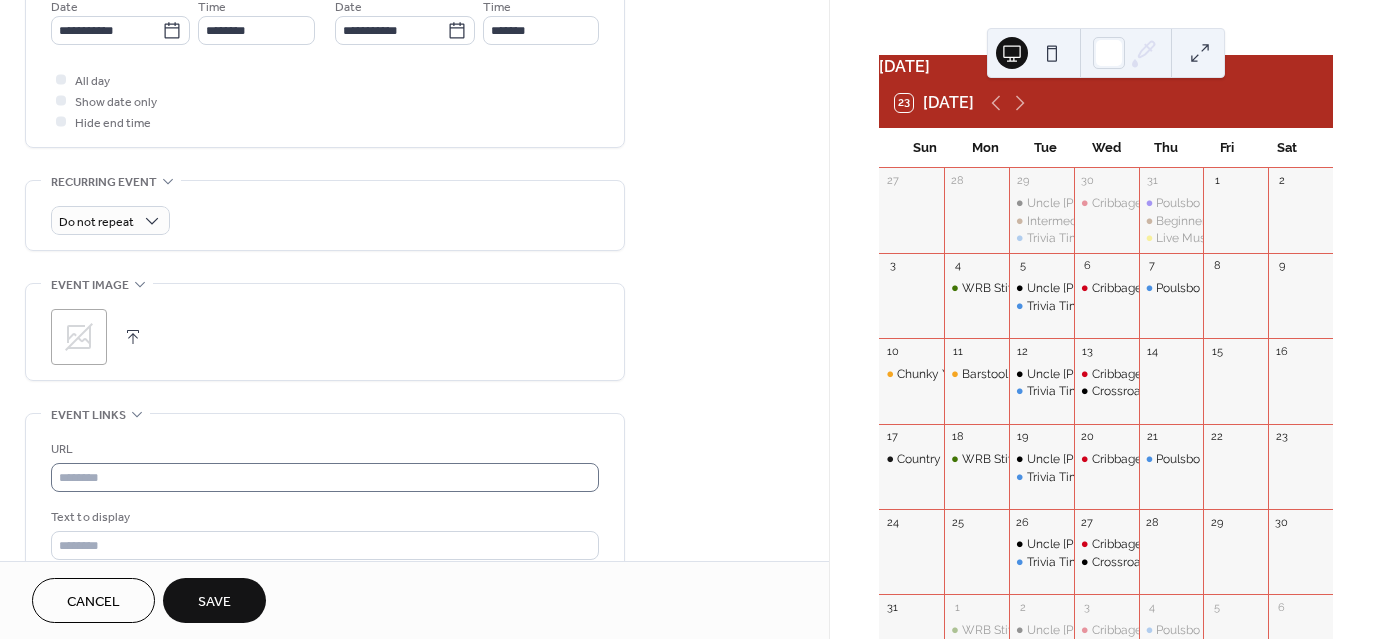 type on "**********" 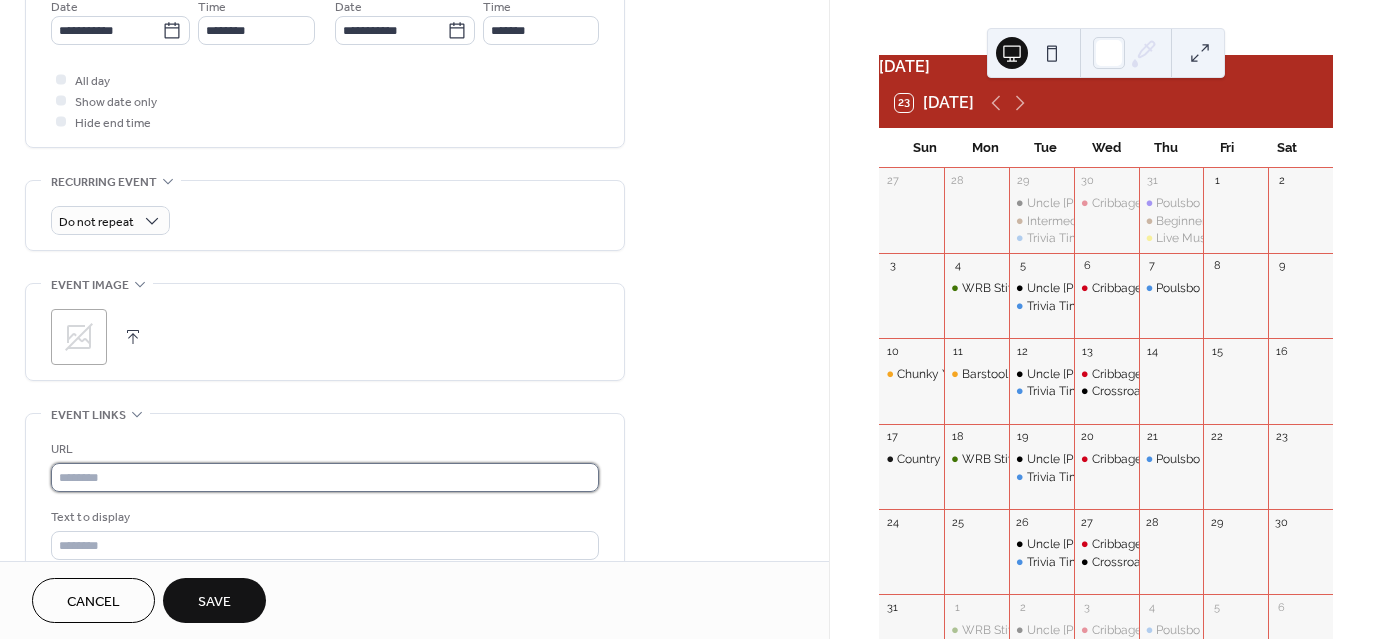 click at bounding box center (325, 477) 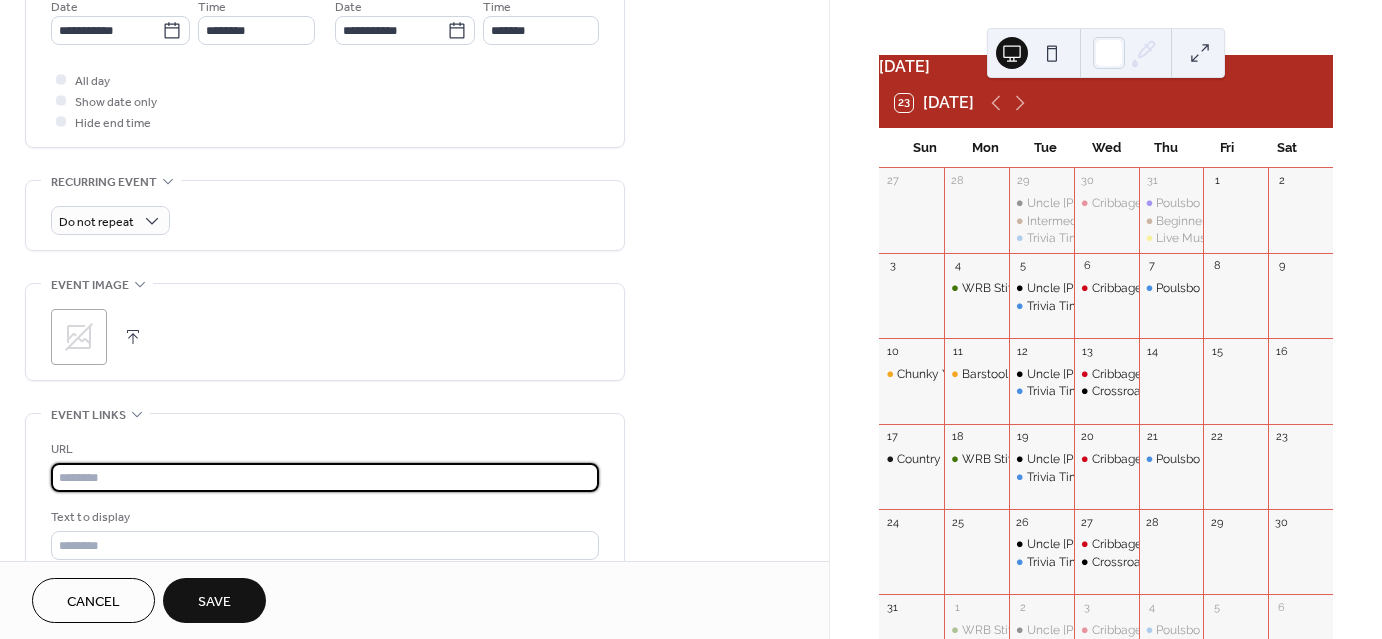 paste on "**********" 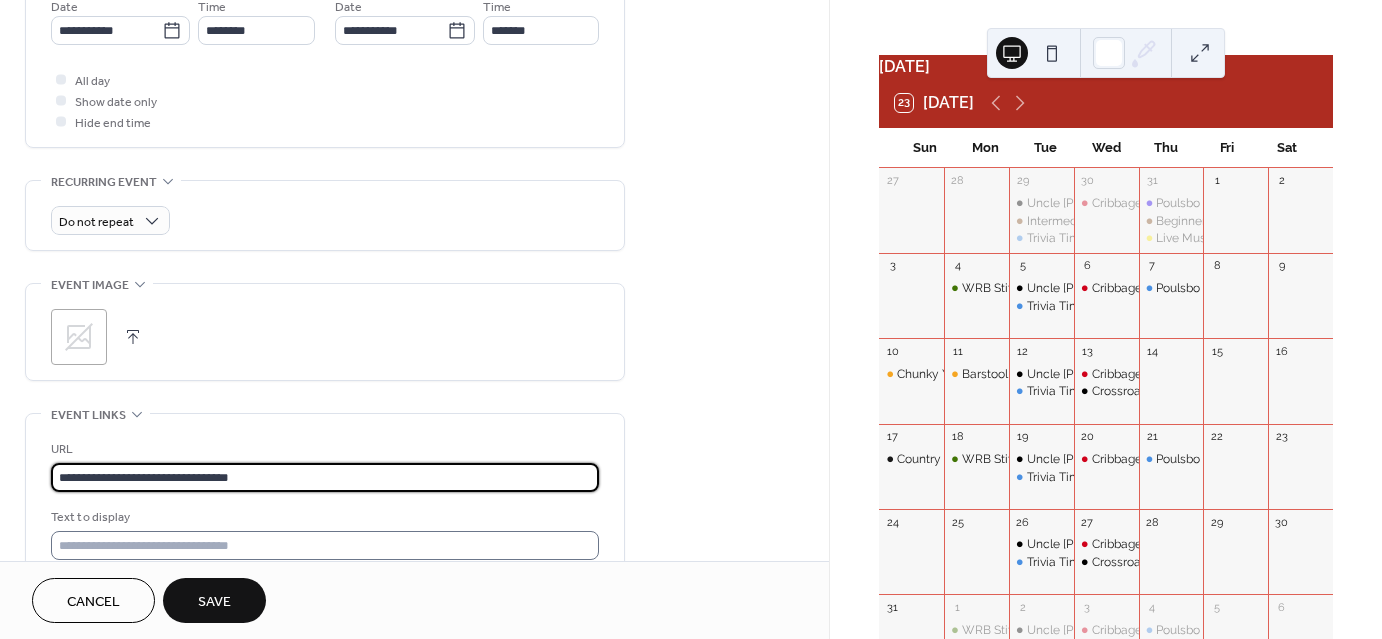 type on "**********" 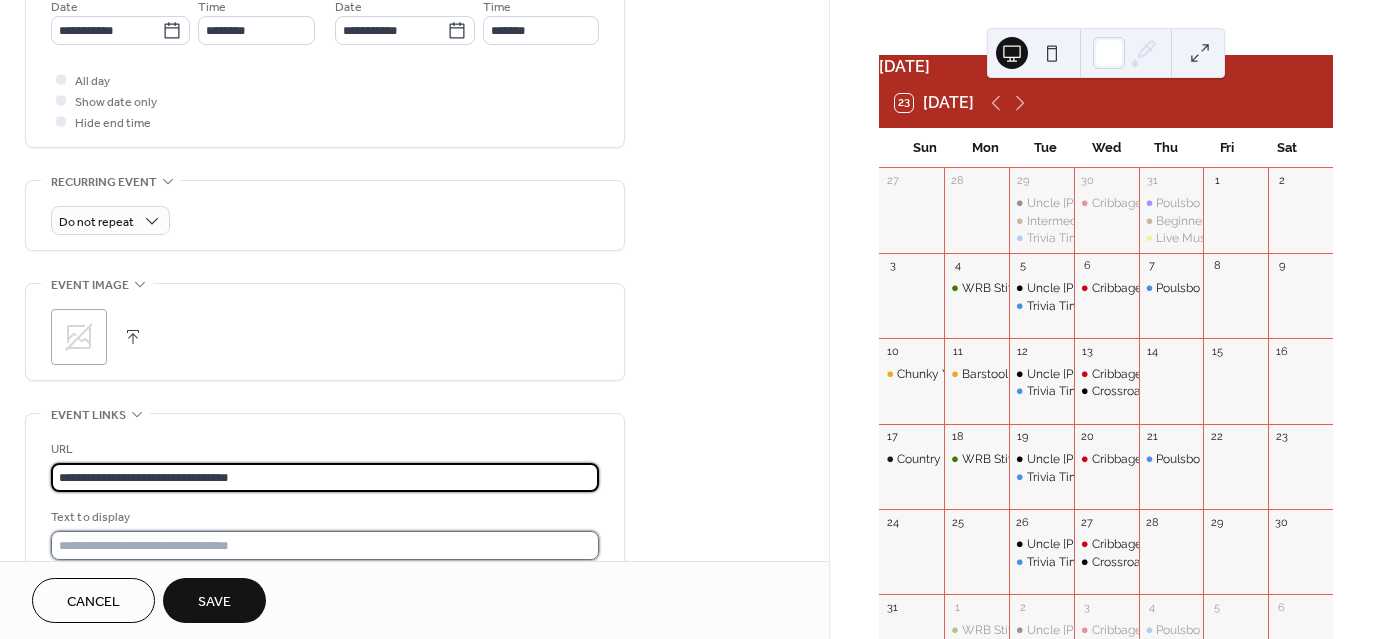 click at bounding box center (325, 545) 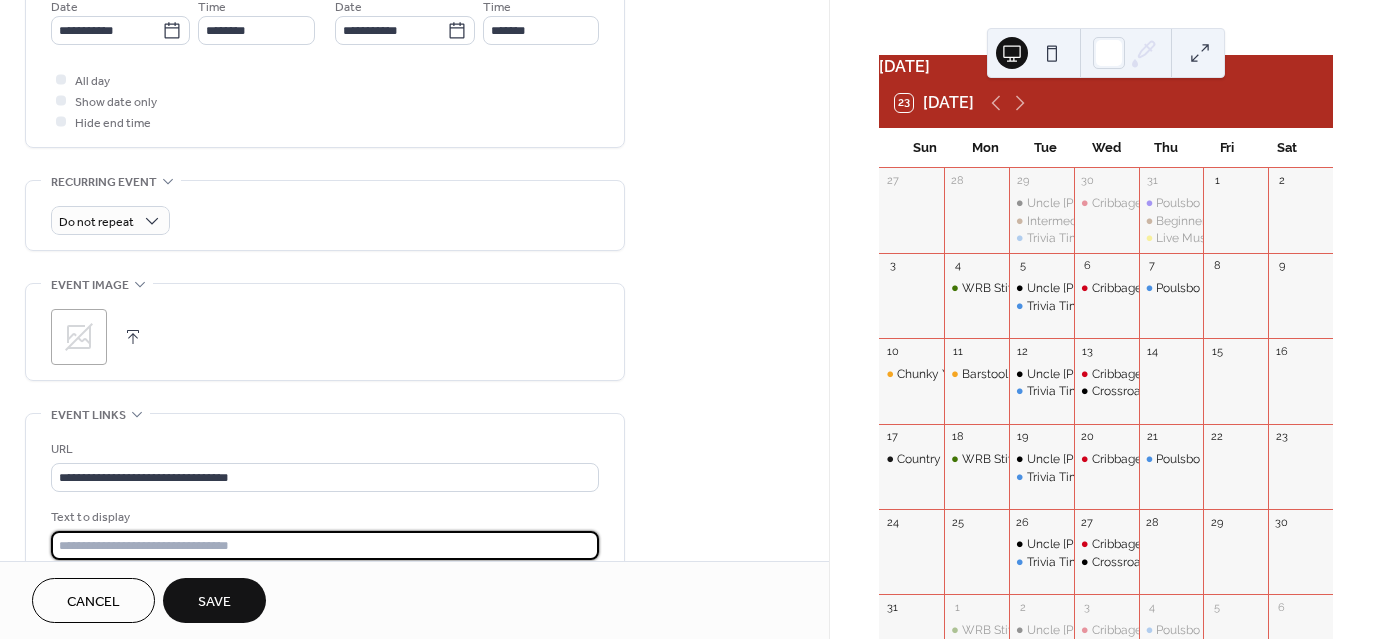 type on "**********" 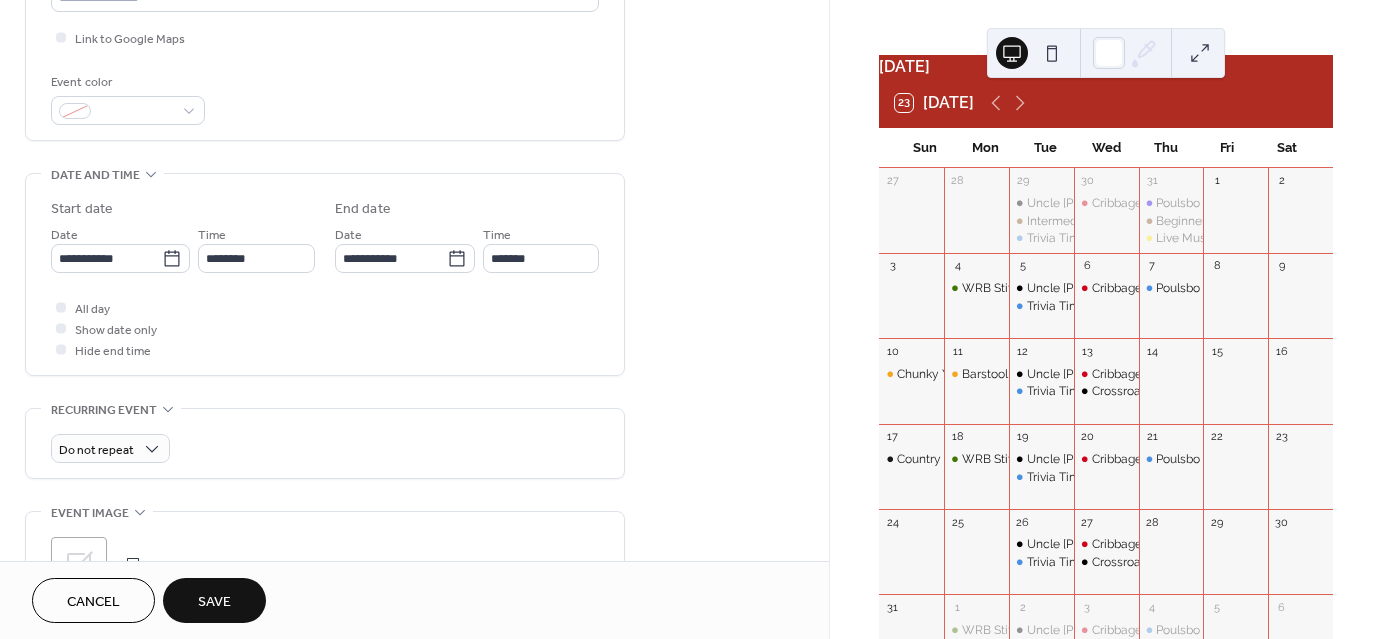 scroll, scrollTop: 462, scrollLeft: 0, axis: vertical 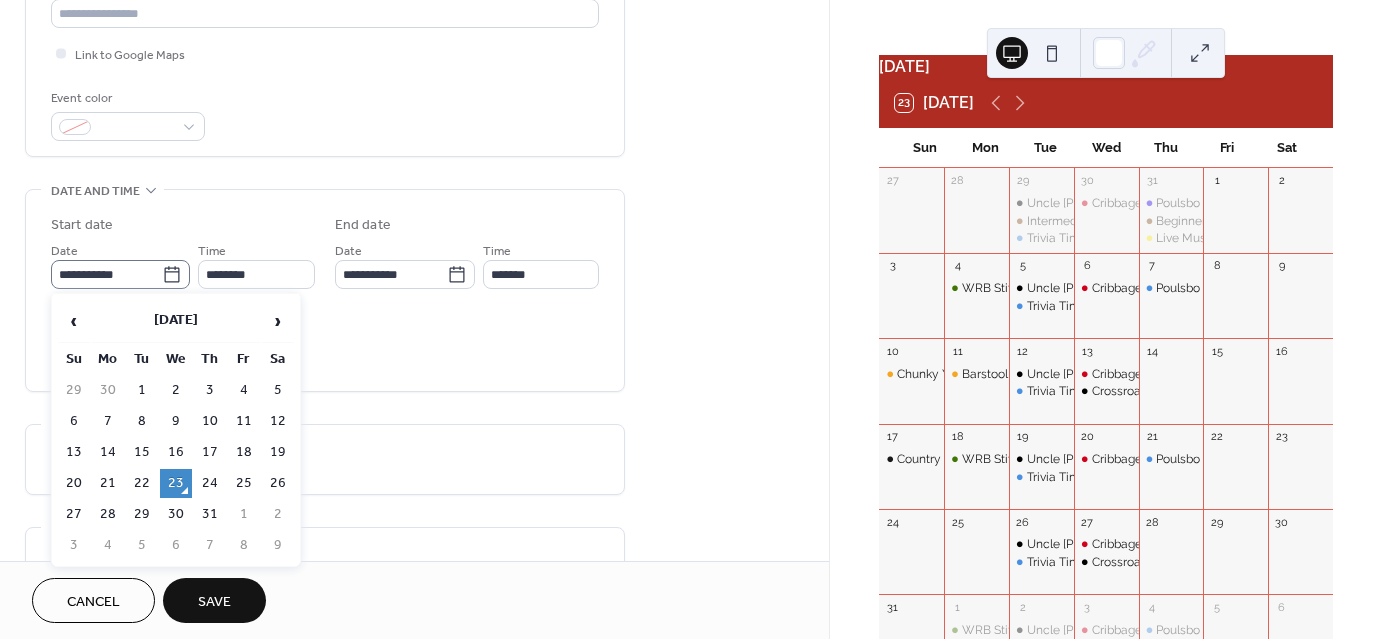 click 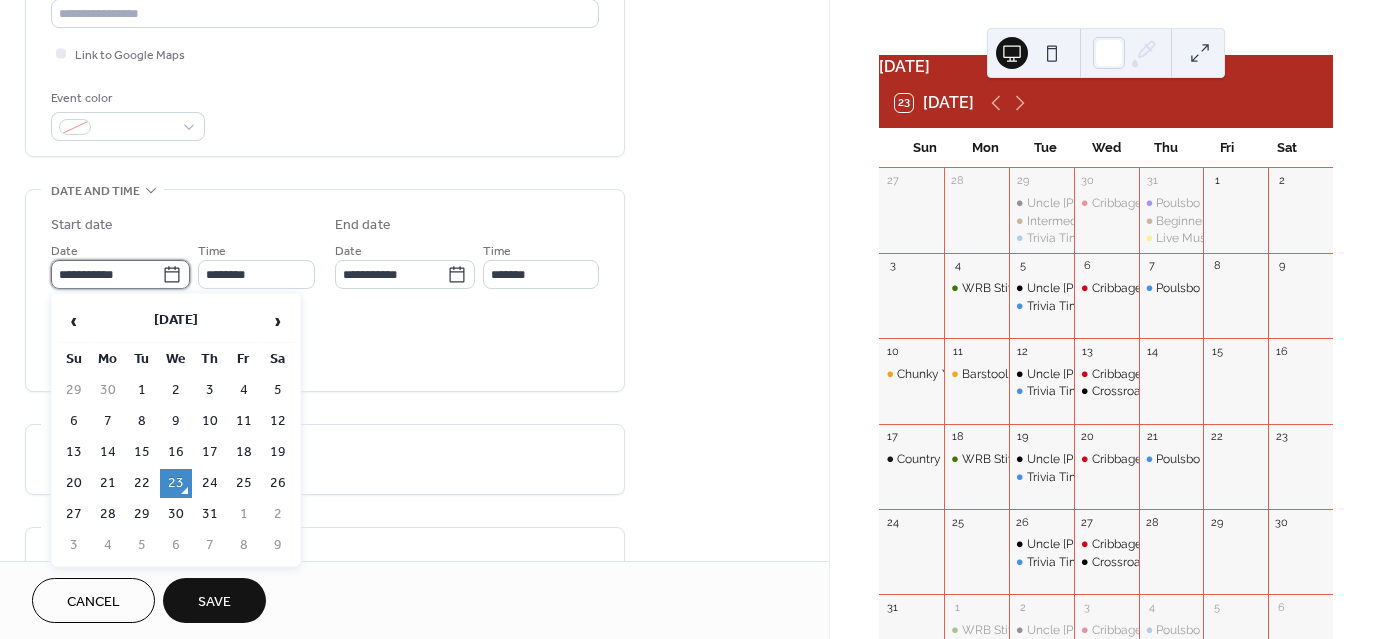 click on "**********" at bounding box center [106, 274] 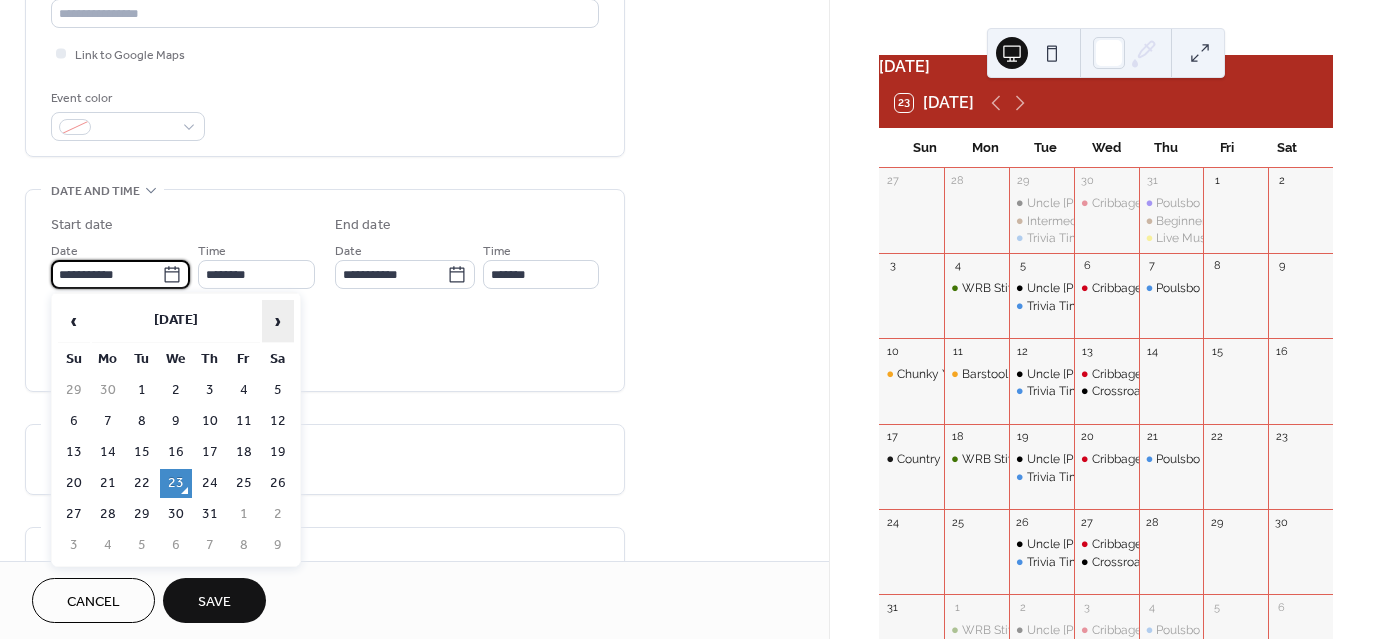 click on "›" at bounding box center (278, 321) 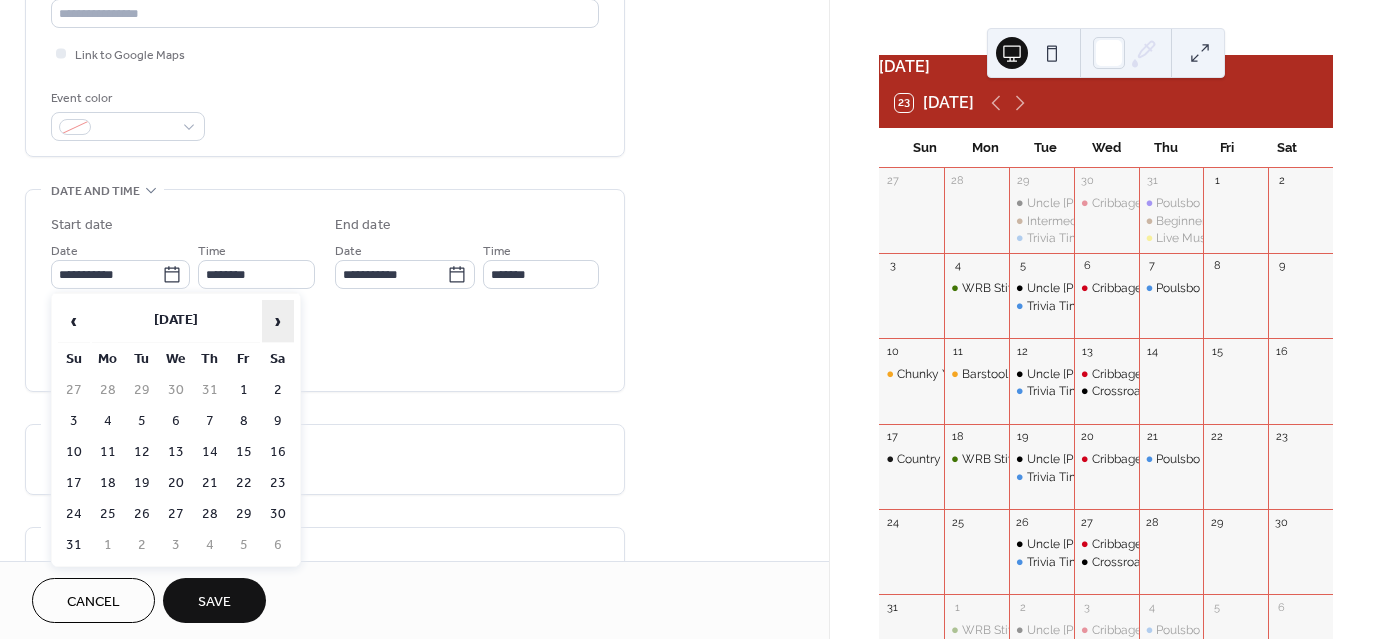 click on "›" at bounding box center [278, 321] 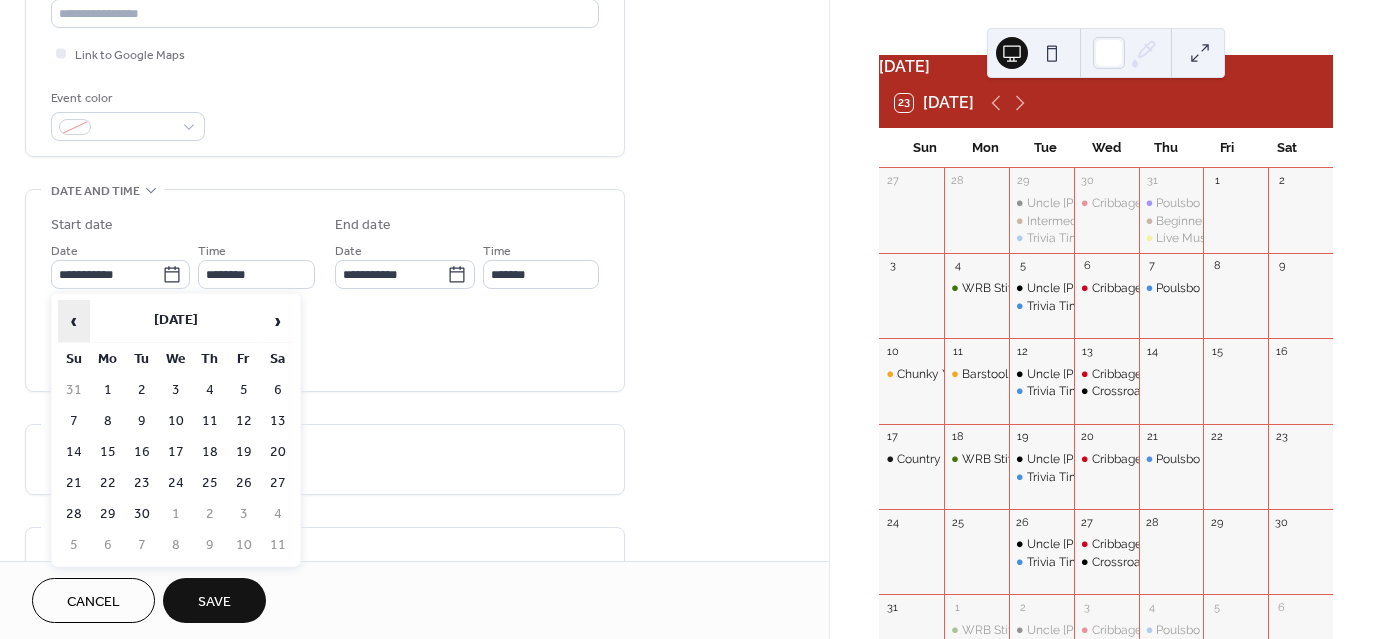 click on "‹" at bounding box center (74, 321) 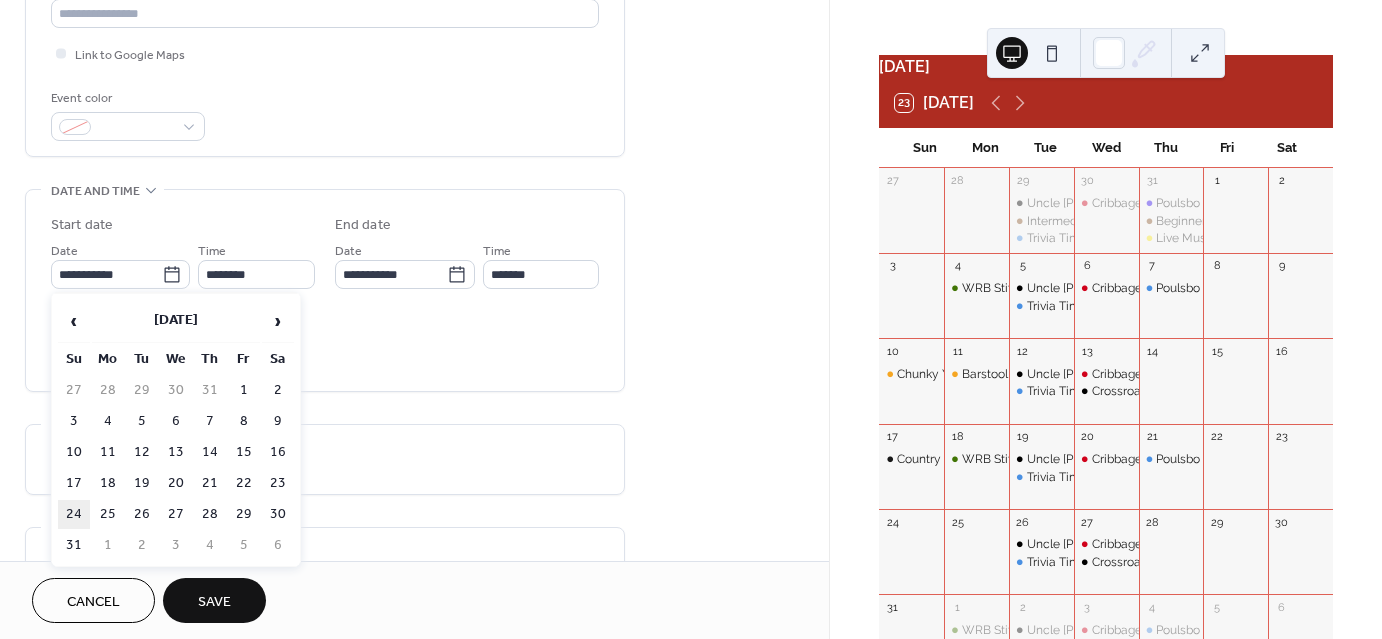 click on "24" at bounding box center (74, 514) 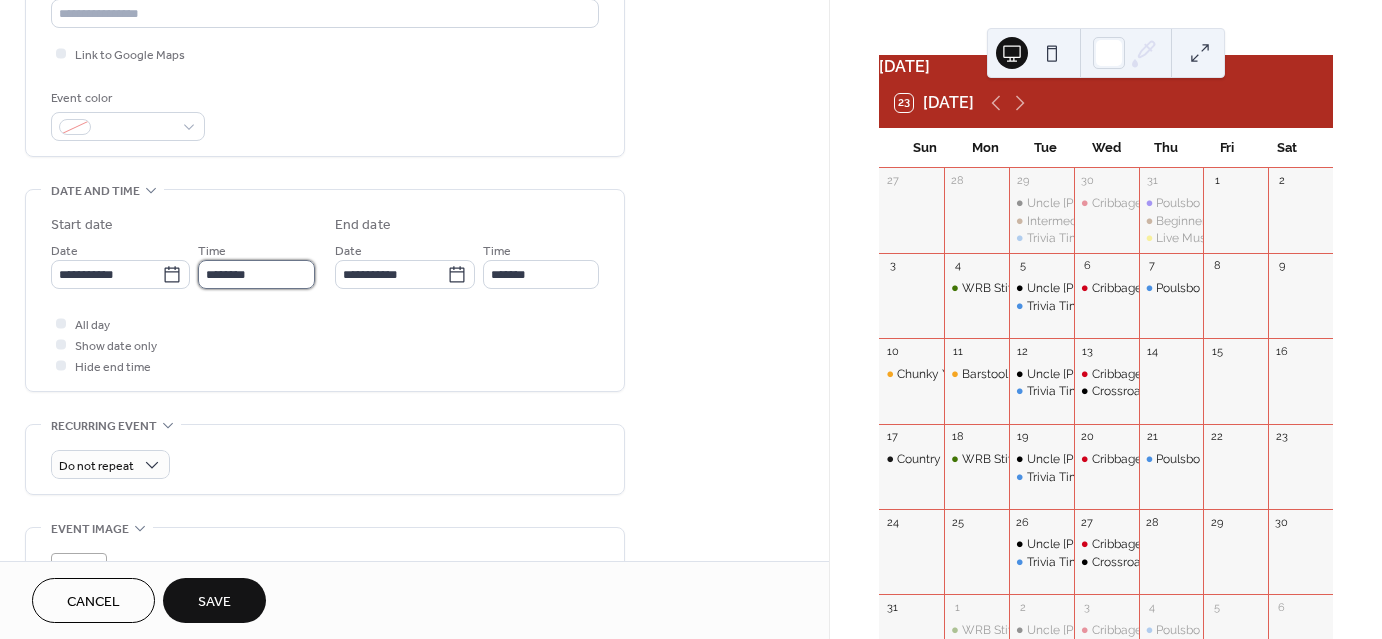 click on "********" at bounding box center [256, 274] 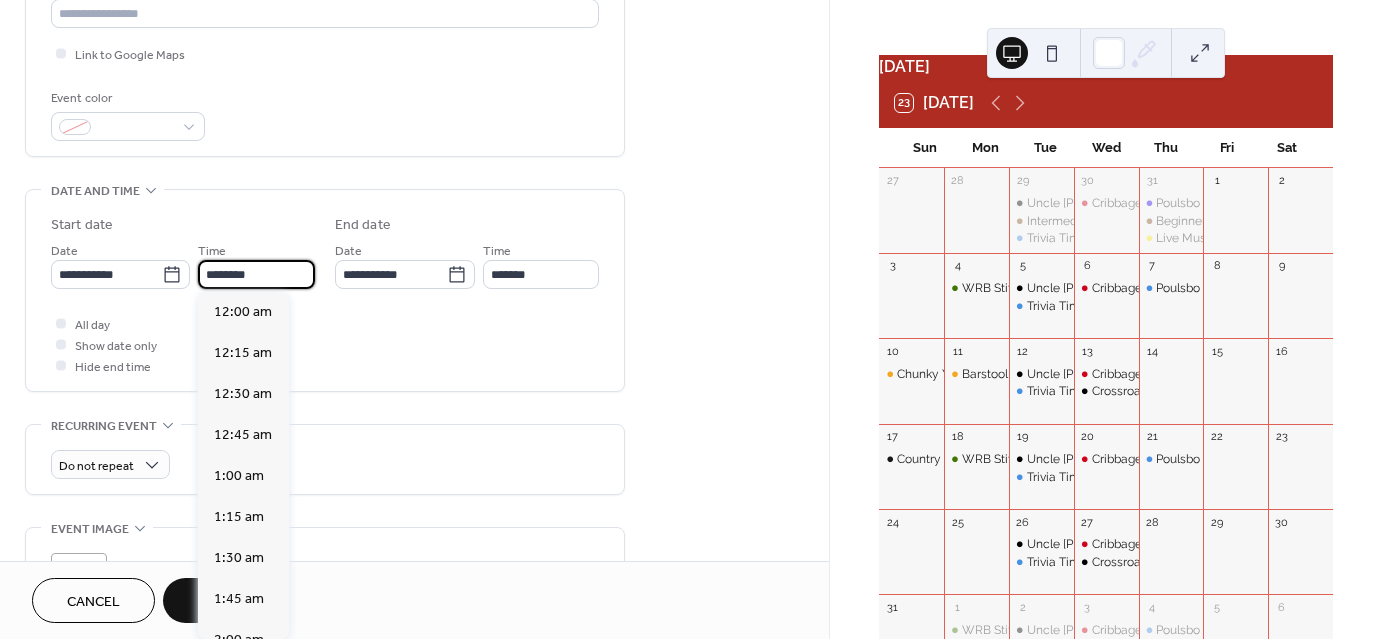 scroll, scrollTop: 1968, scrollLeft: 0, axis: vertical 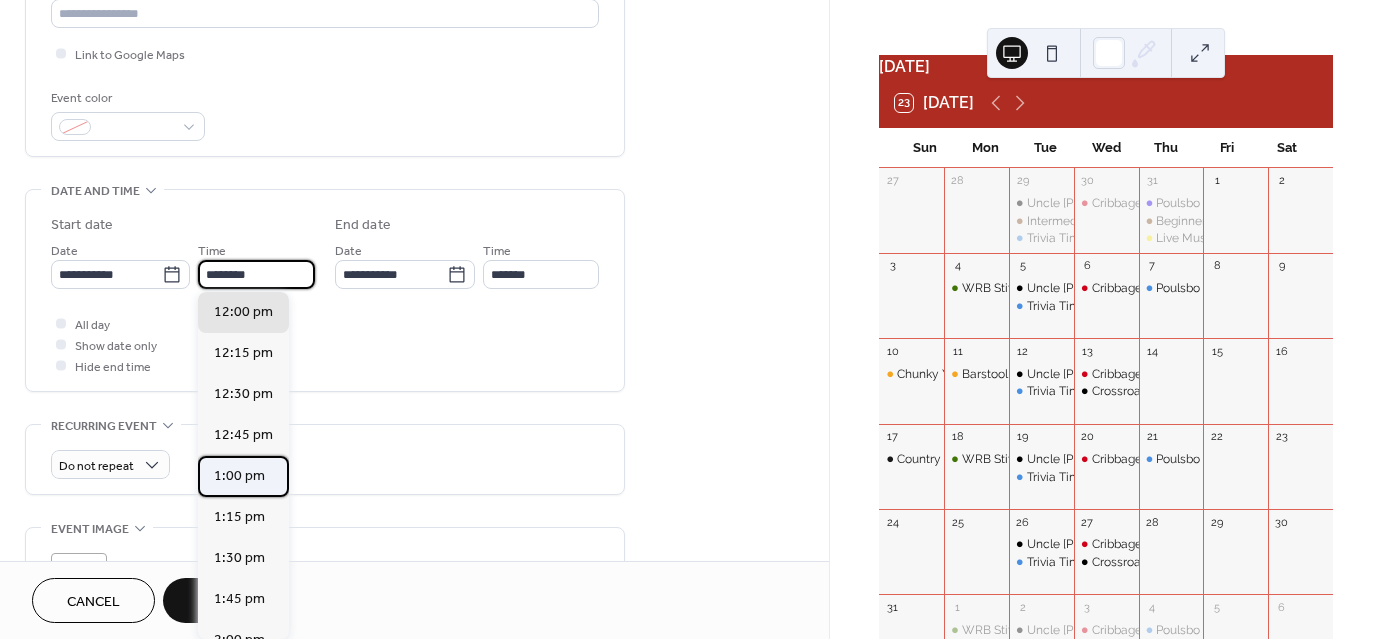 click on "1:00 pm" at bounding box center [239, 475] 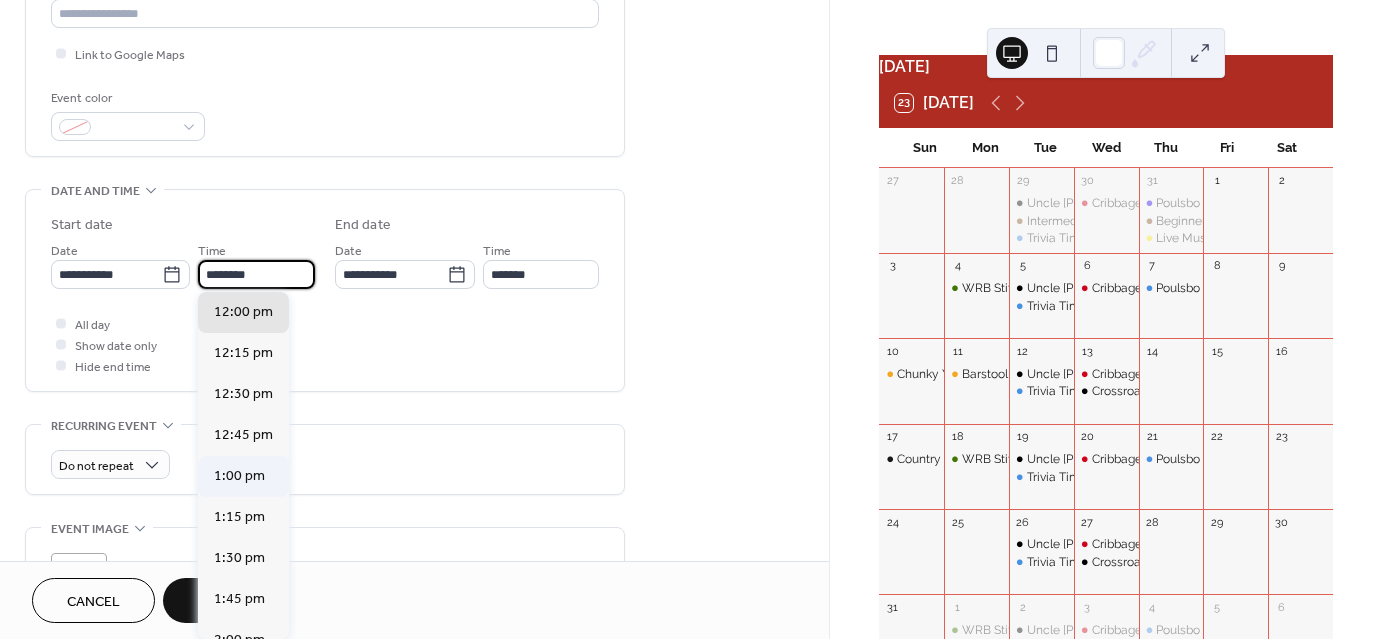 type on "*******" 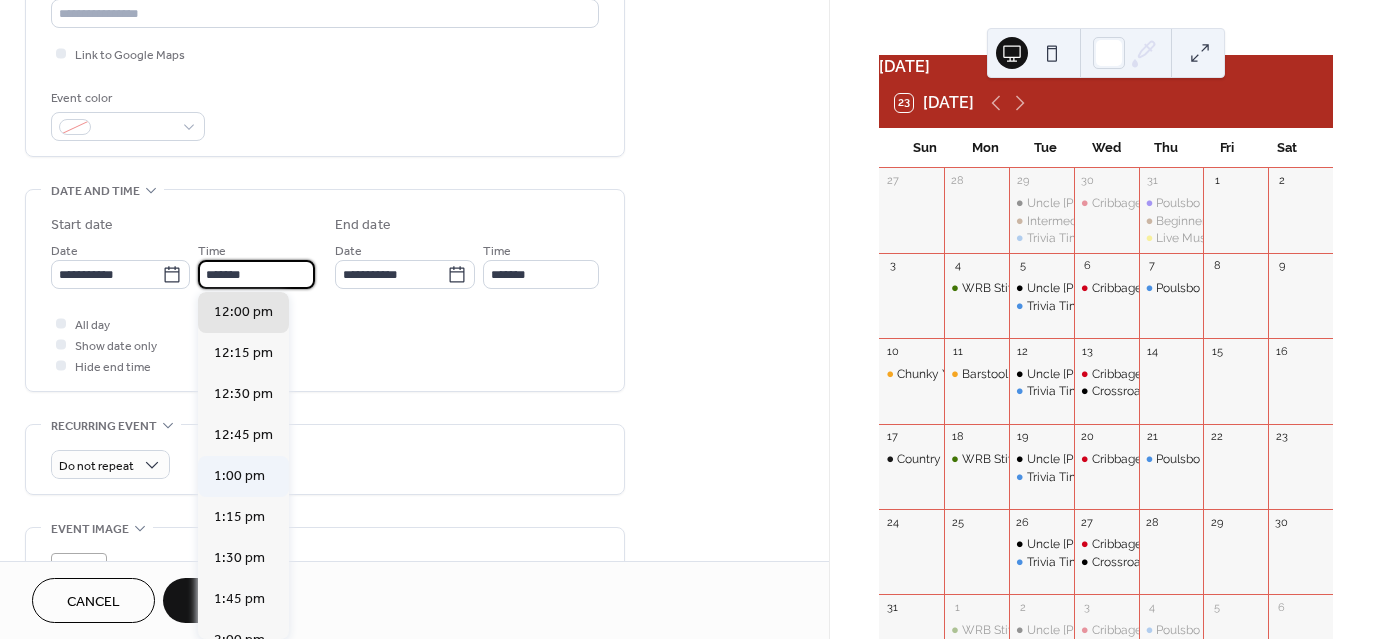 scroll, scrollTop: 0, scrollLeft: 0, axis: both 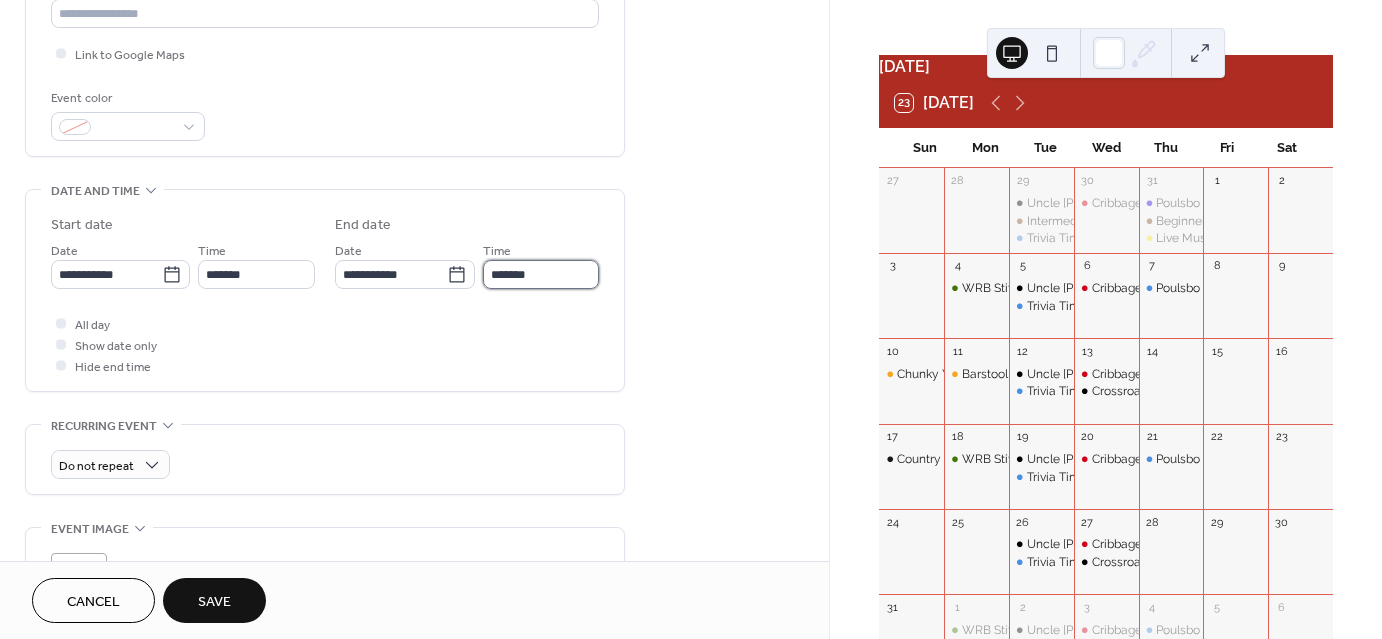click on "*******" at bounding box center [541, 274] 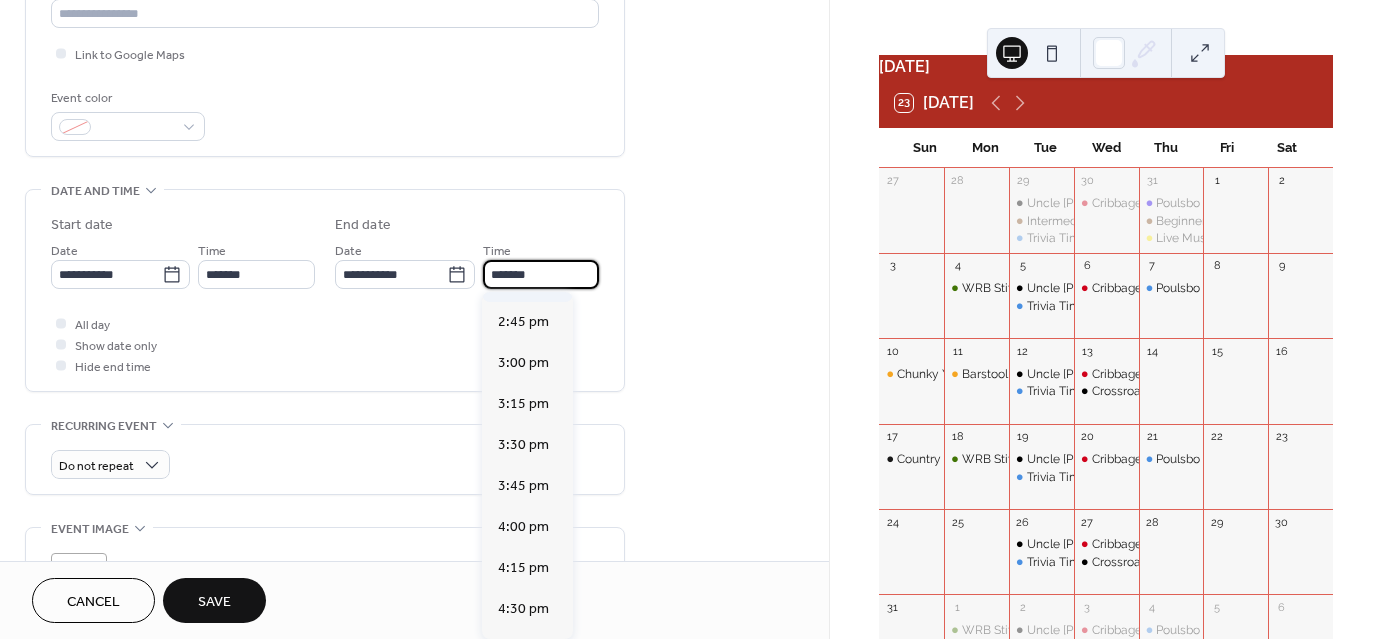 scroll, scrollTop: 248, scrollLeft: 0, axis: vertical 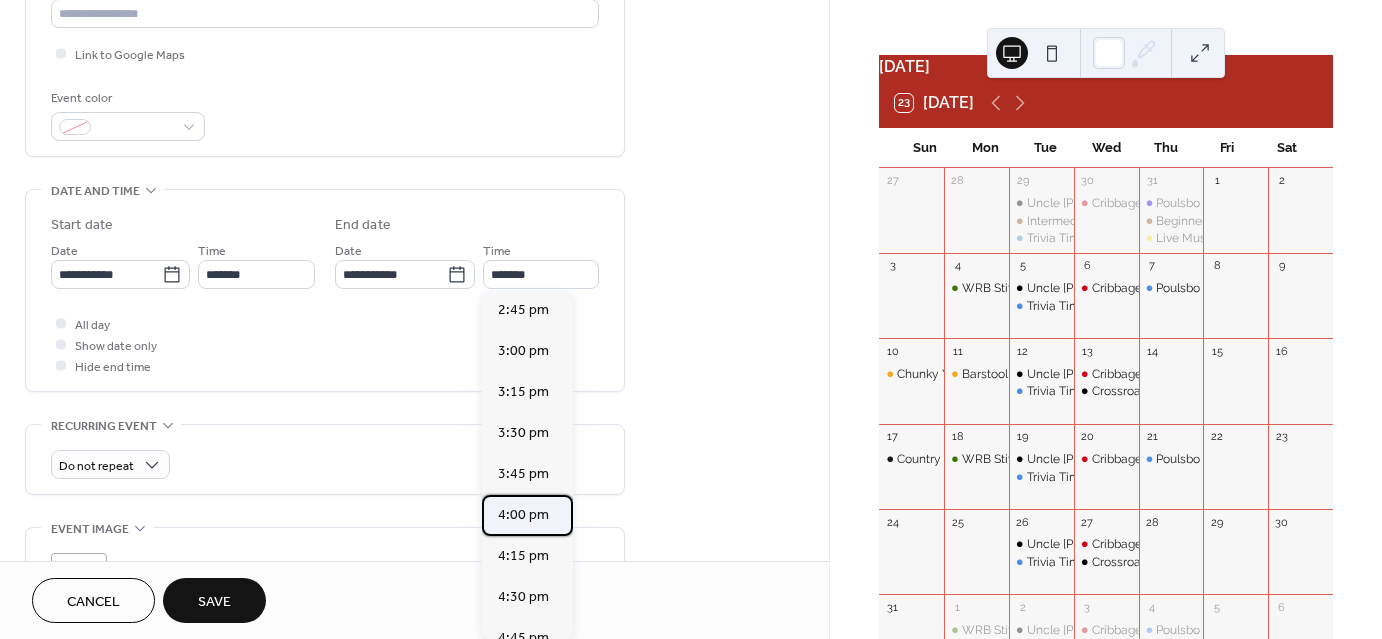 click on "4:00 pm" at bounding box center [523, 514] 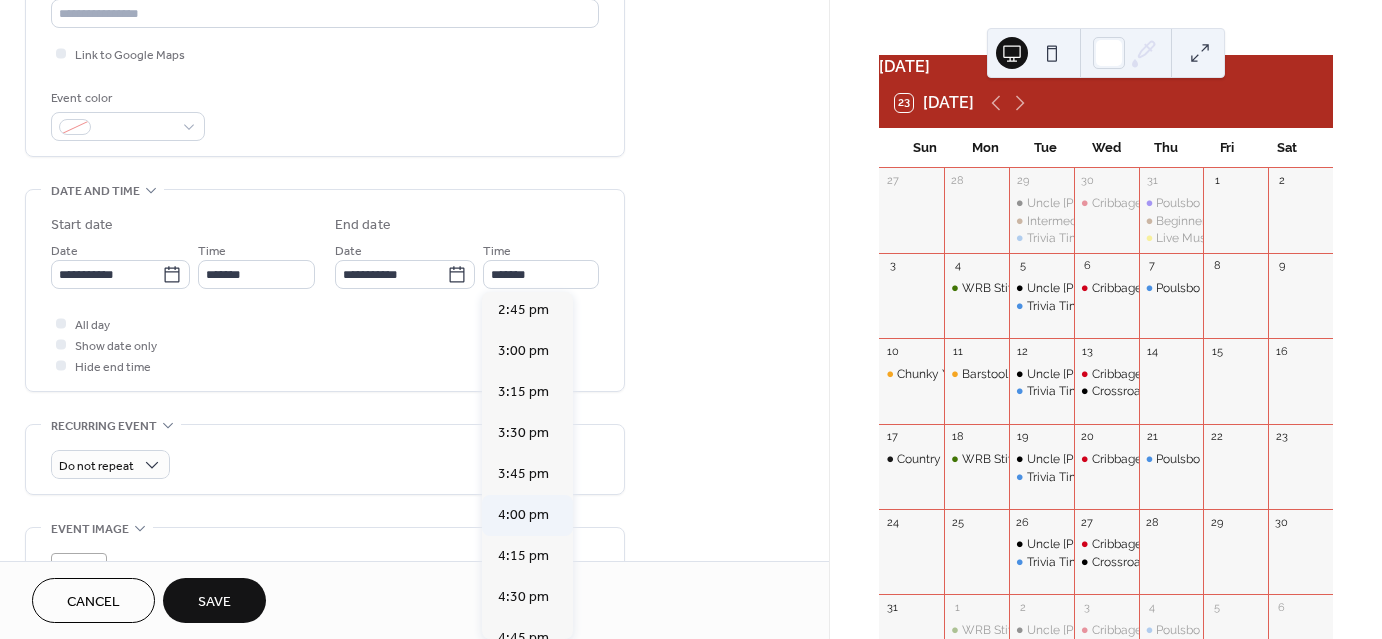 type on "*******" 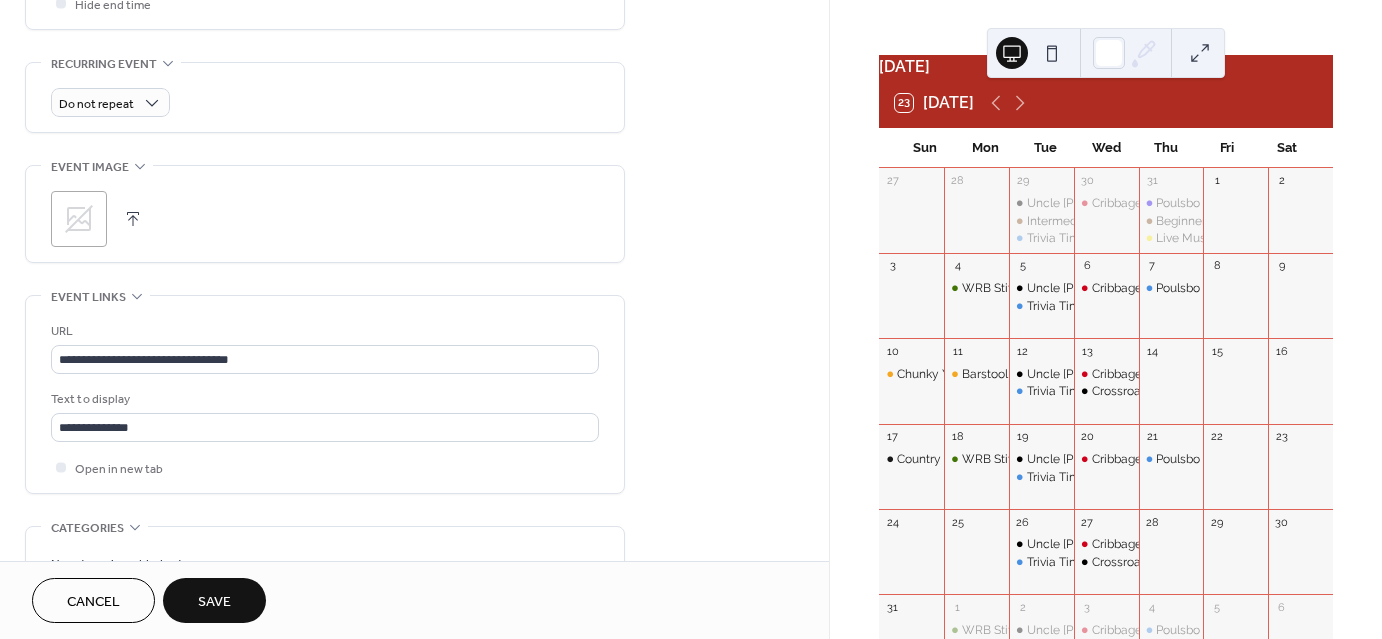 scroll, scrollTop: 831, scrollLeft: 0, axis: vertical 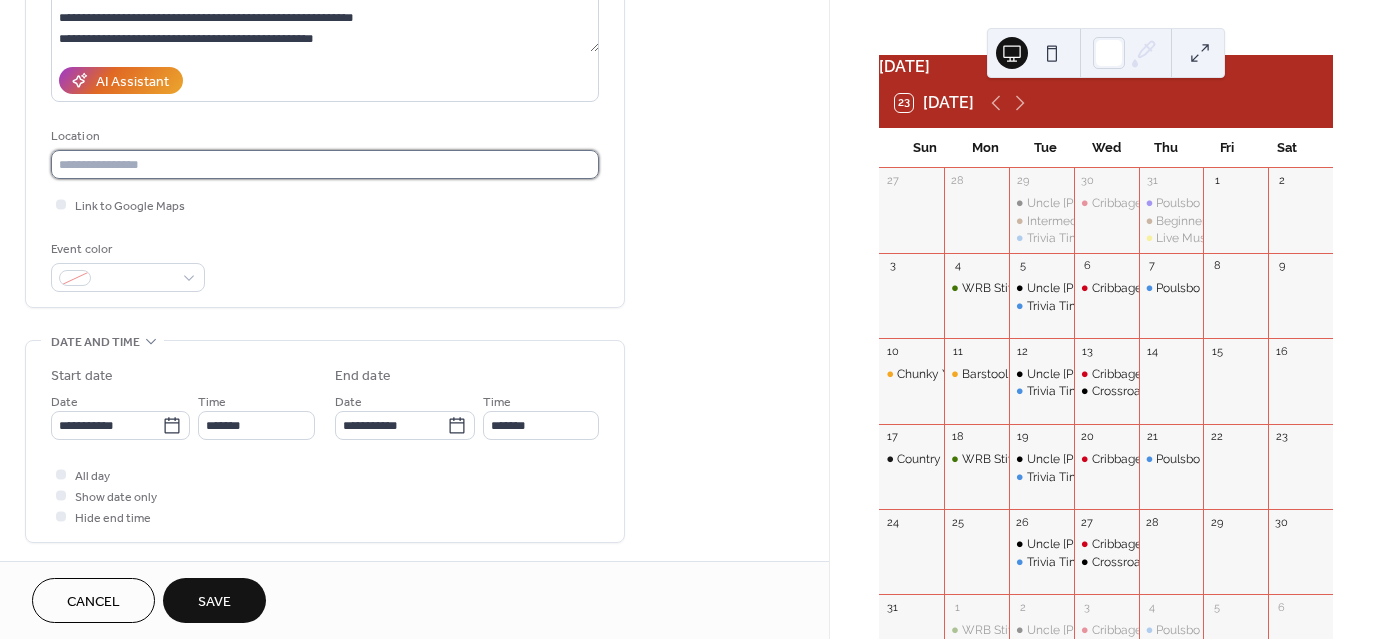 click at bounding box center [325, 164] 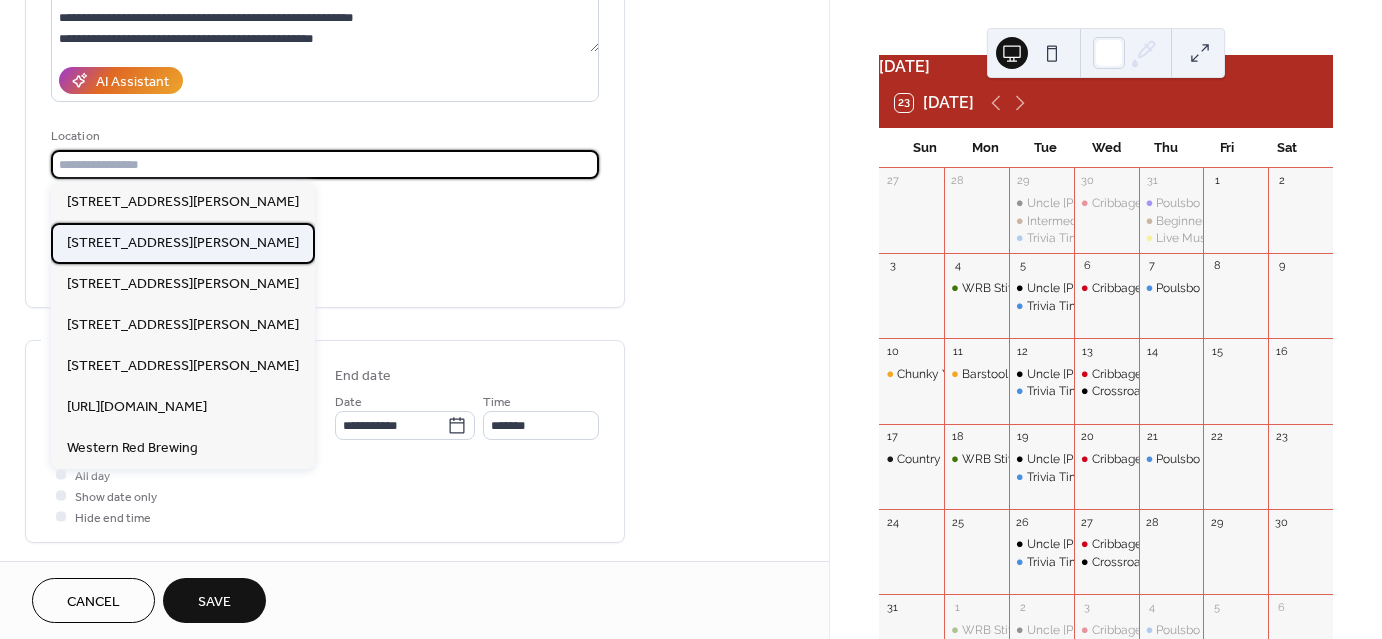 click on "[STREET_ADDRESS][PERSON_NAME]" at bounding box center (183, 243) 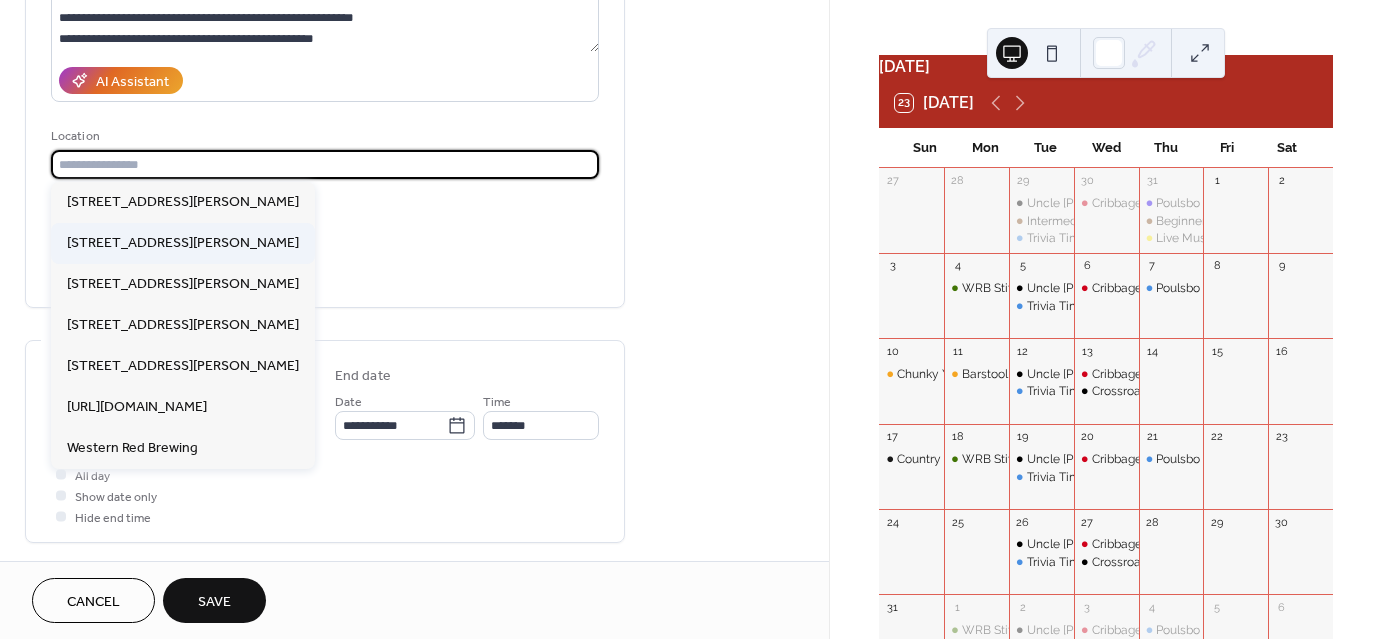 type on "**********" 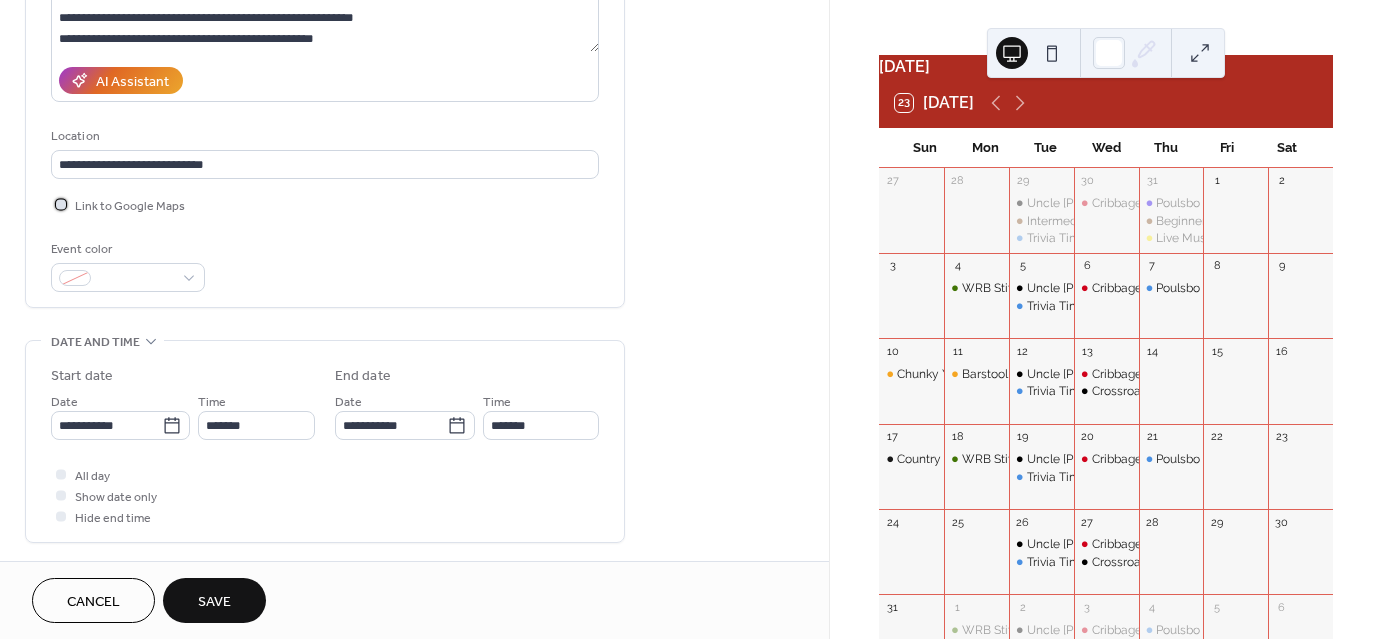 click at bounding box center [61, 204] 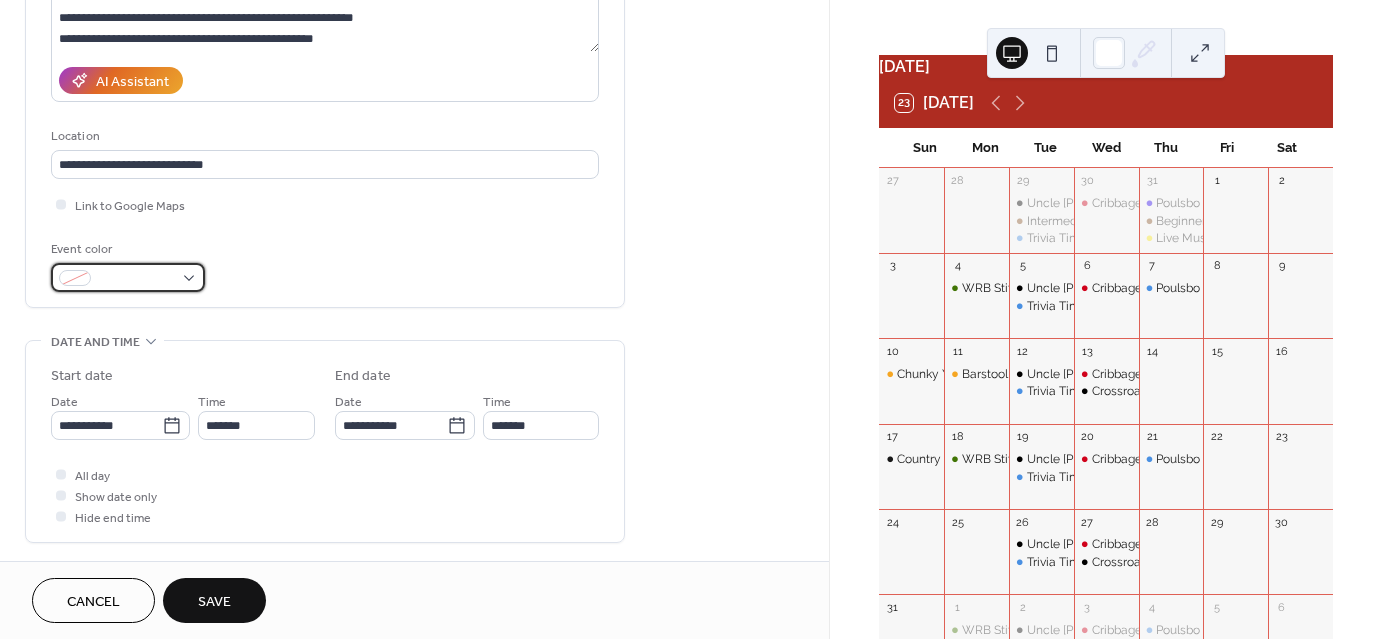 click at bounding box center [128, 277] 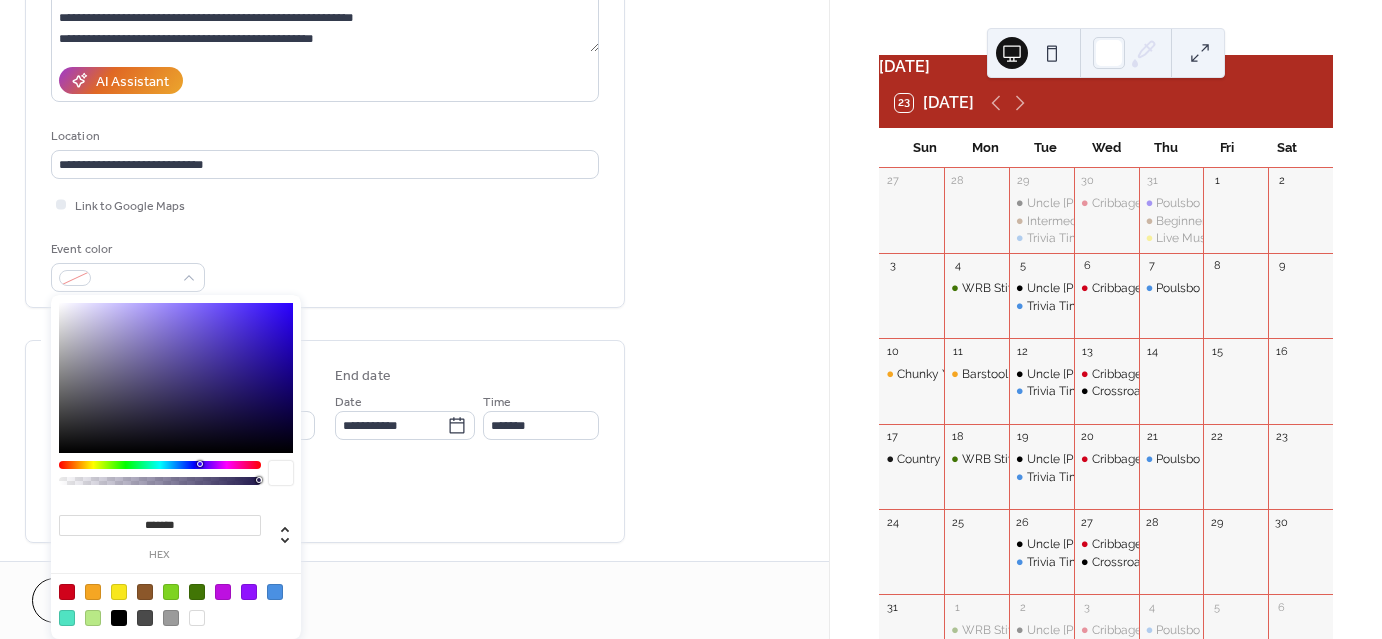 click at bounding box center [93, 592] 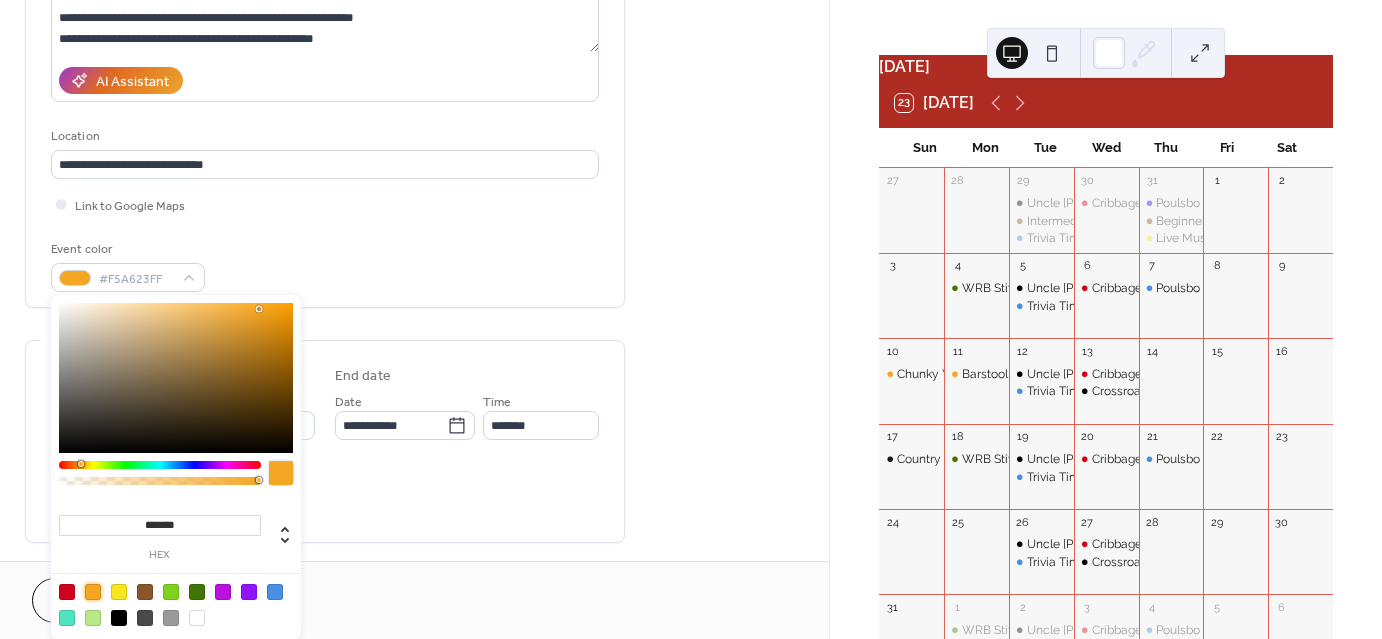 click on "**********" at bounding box center [325, 441] 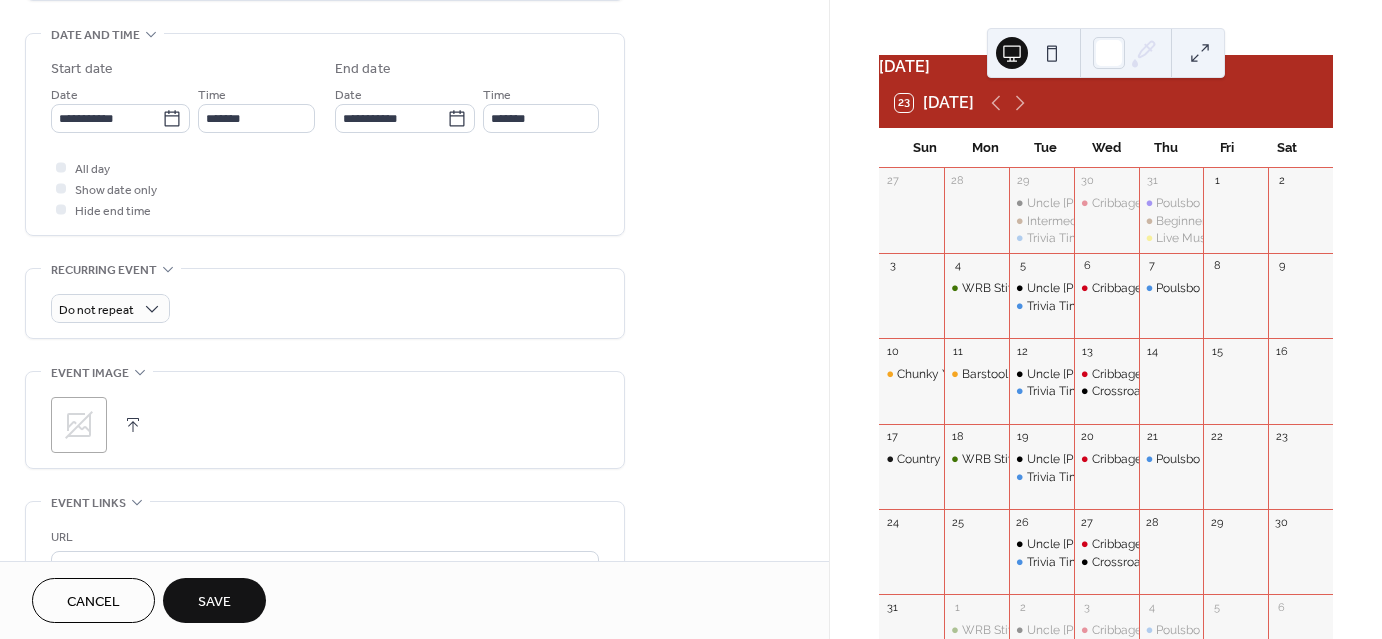 scroll, scrollTop: 619, scrollLeft: 0, axis: vertical 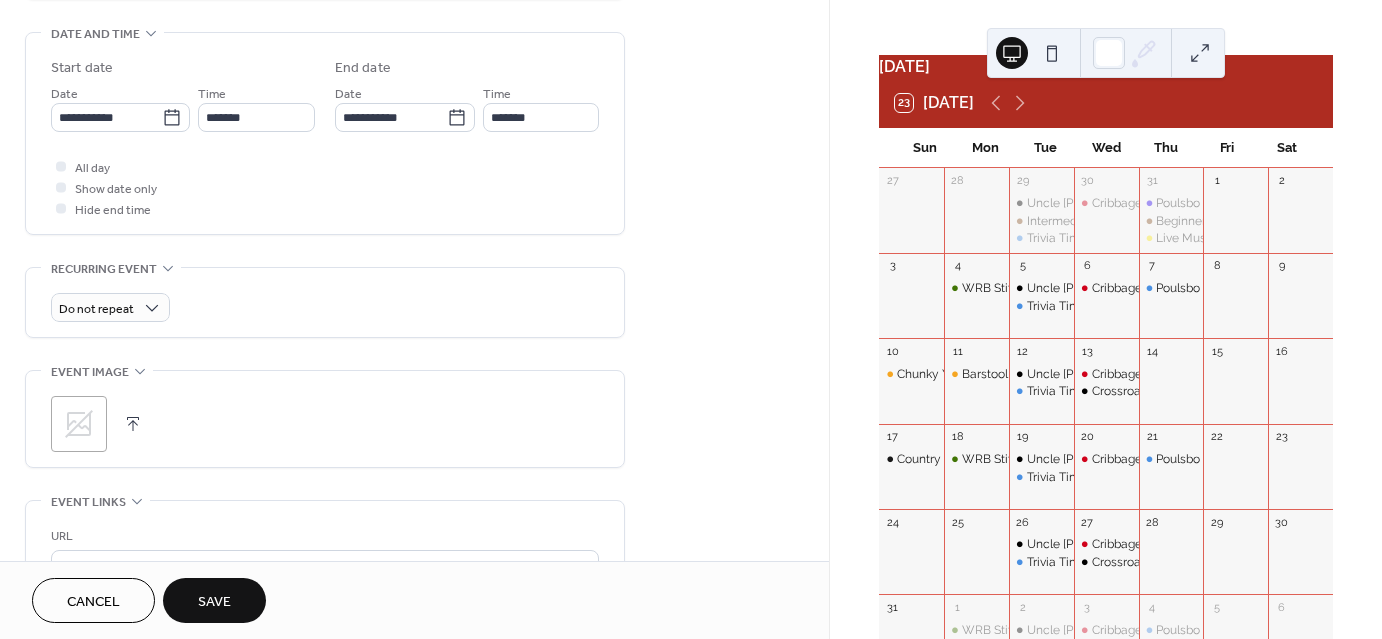 click 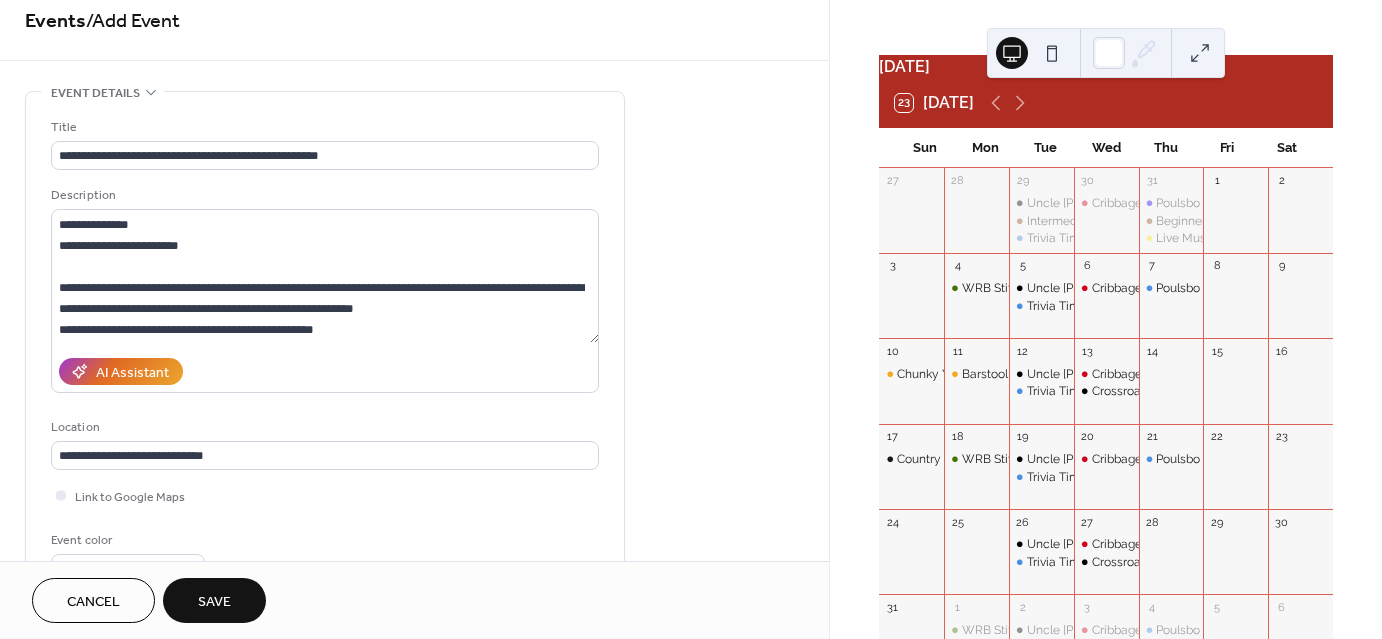 scroll, scrollTop: 18, scrollLeft: 0, axis: vertical 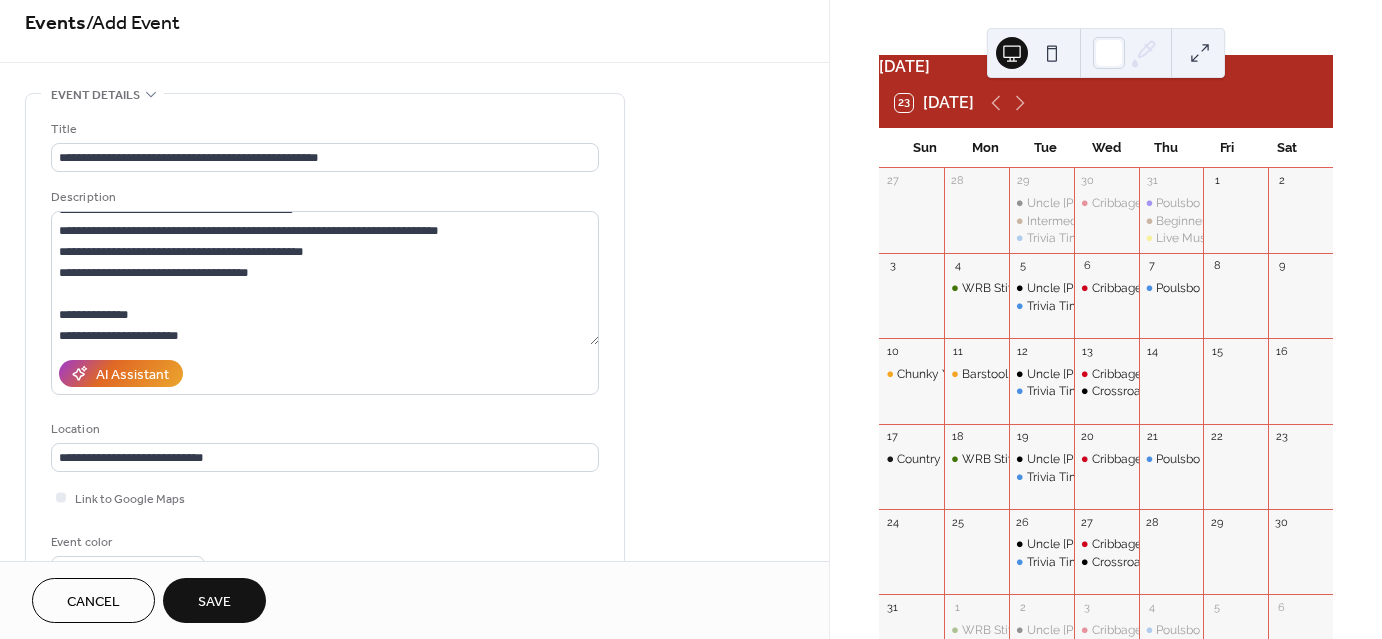 click on "Save" at bounding box center (214, 602) 